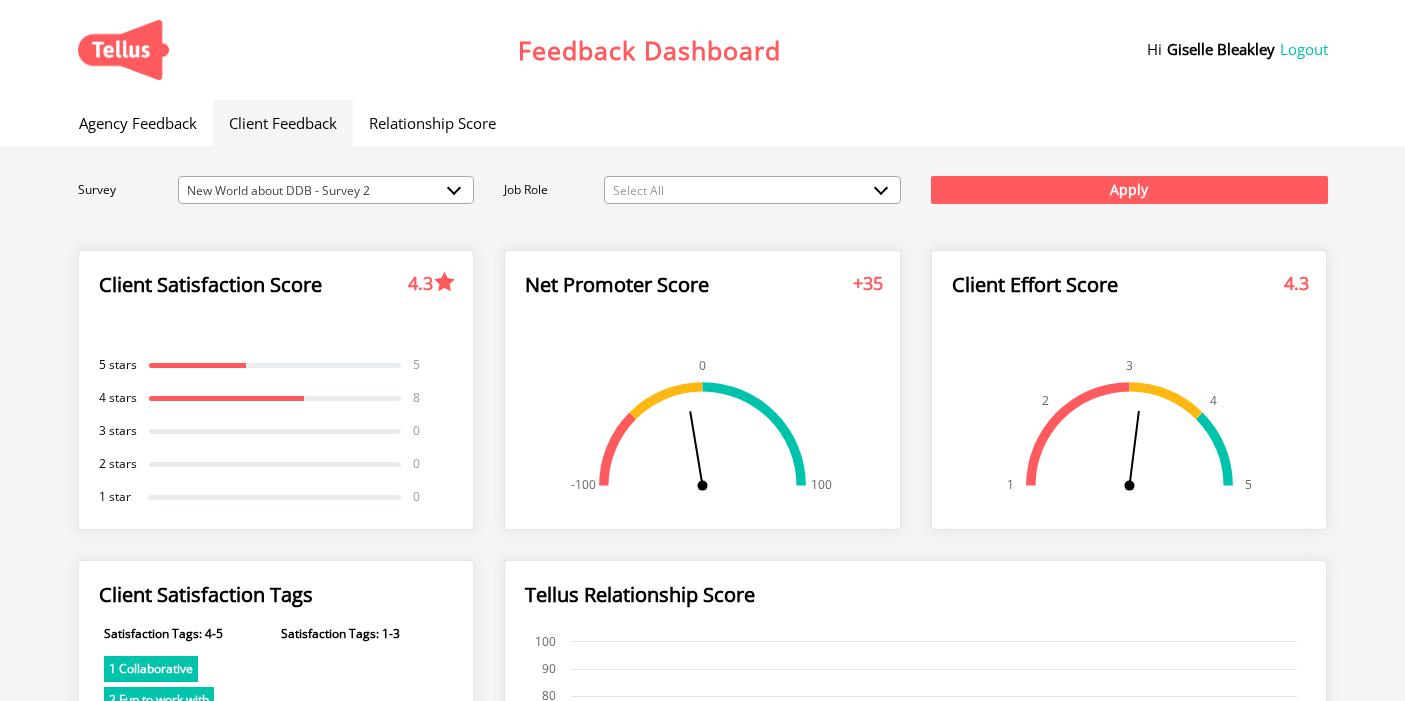 scroll, scrollTop: 0, scrollLeft: 0, axis: both 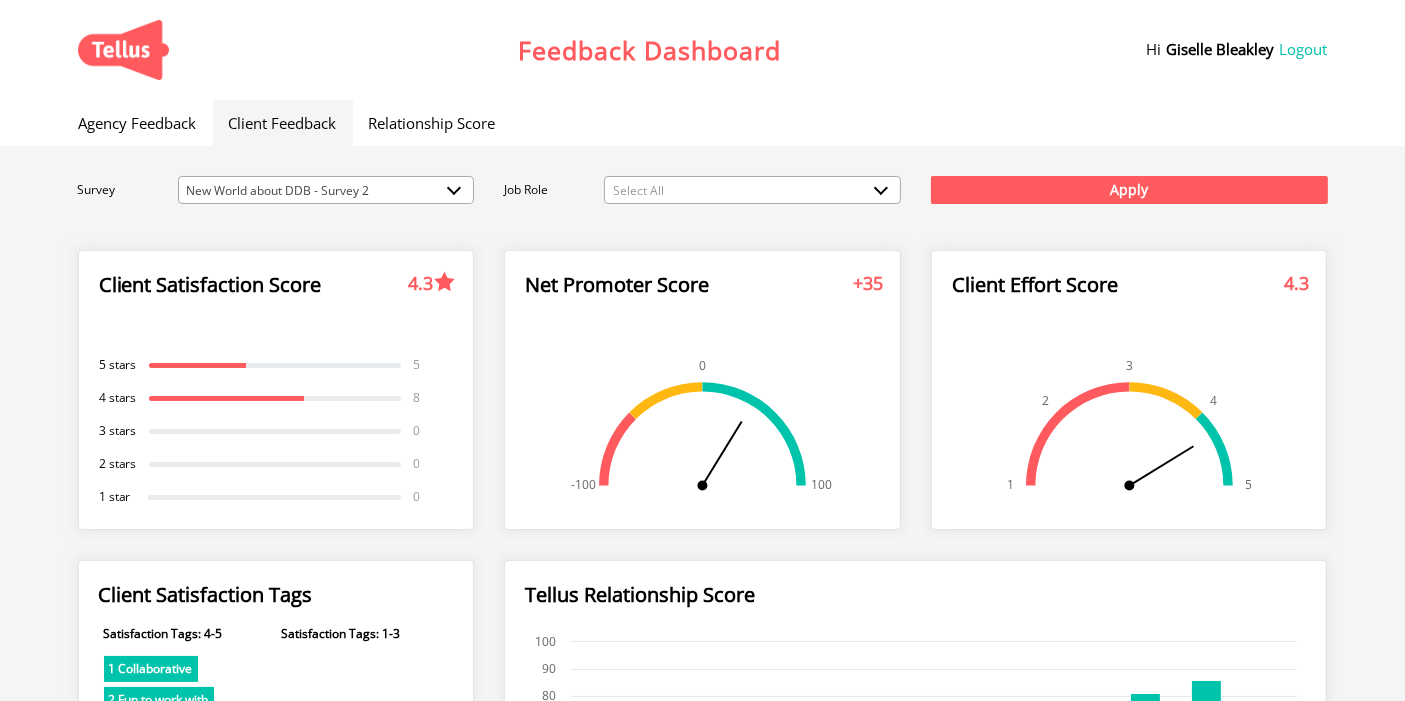 click on "New World about DDB - Survey 2" at bounding box center (326, 191) 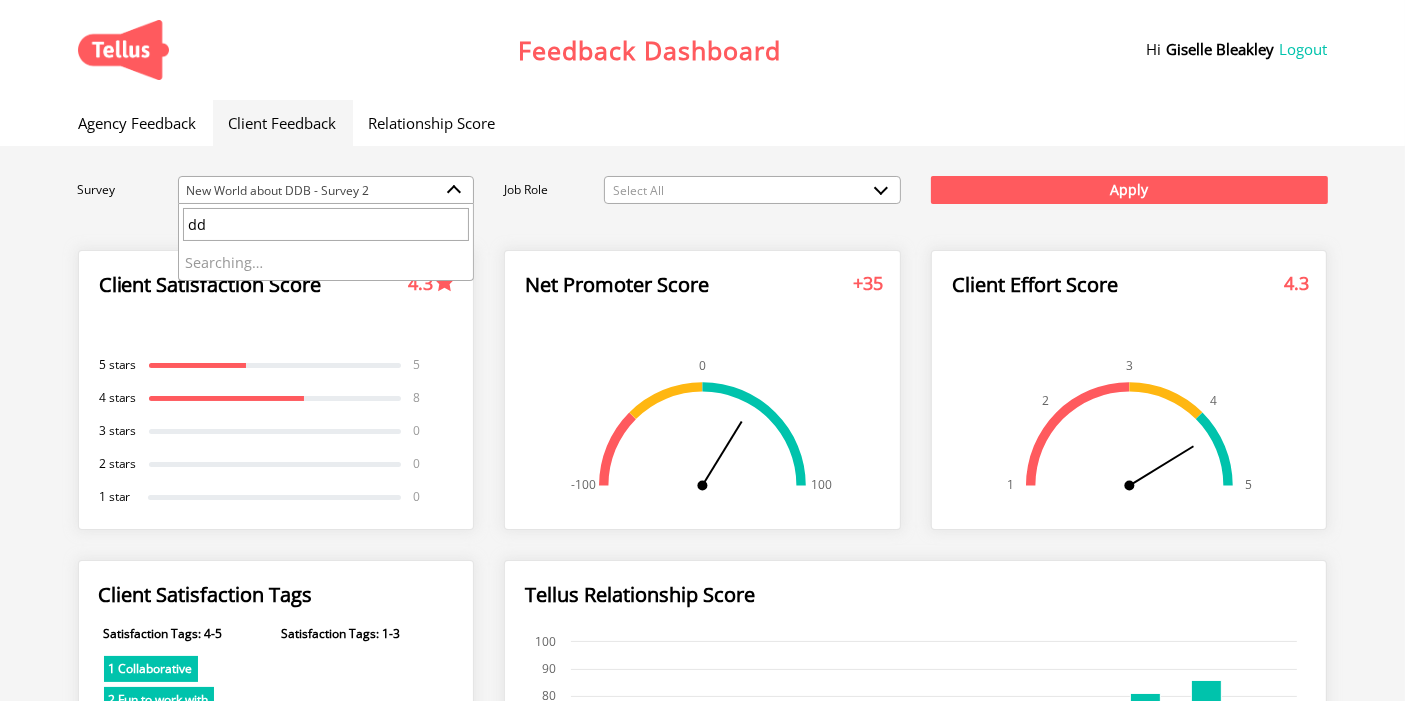 type on "d" 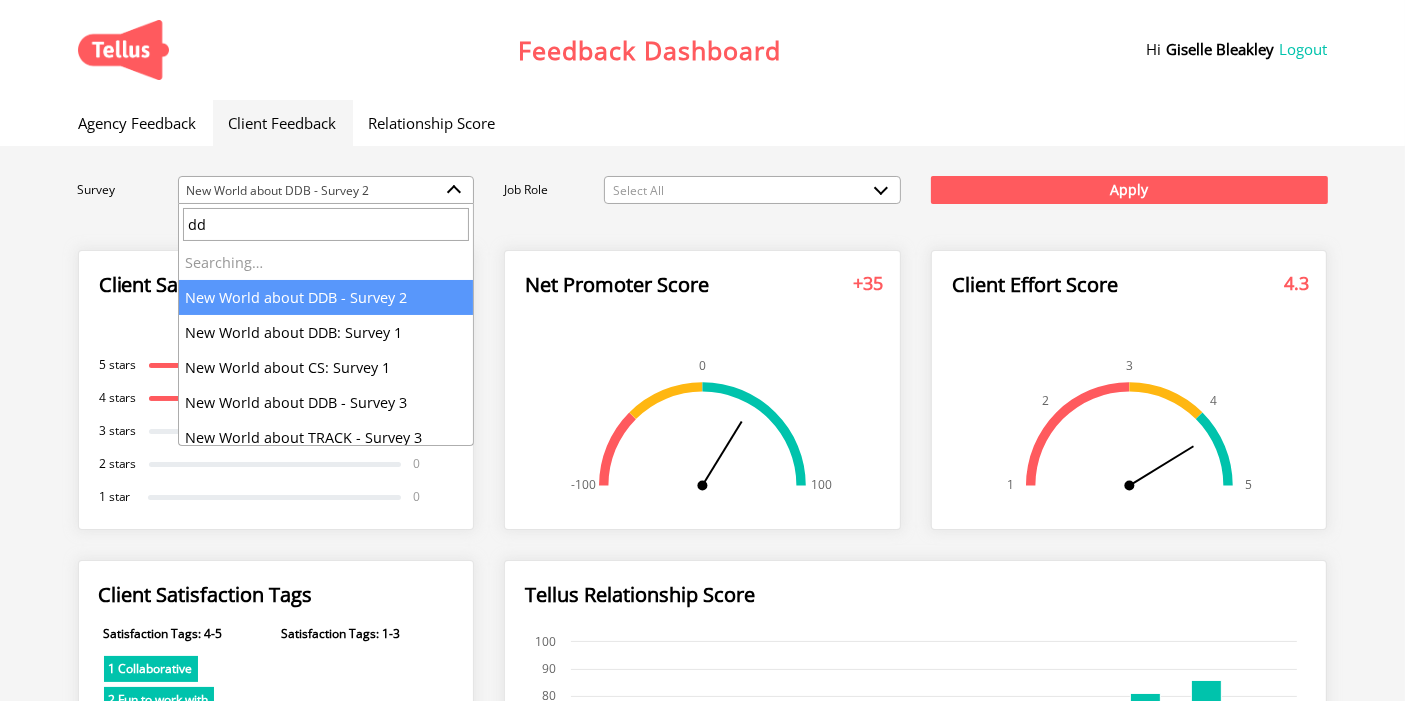 type on "ddb" 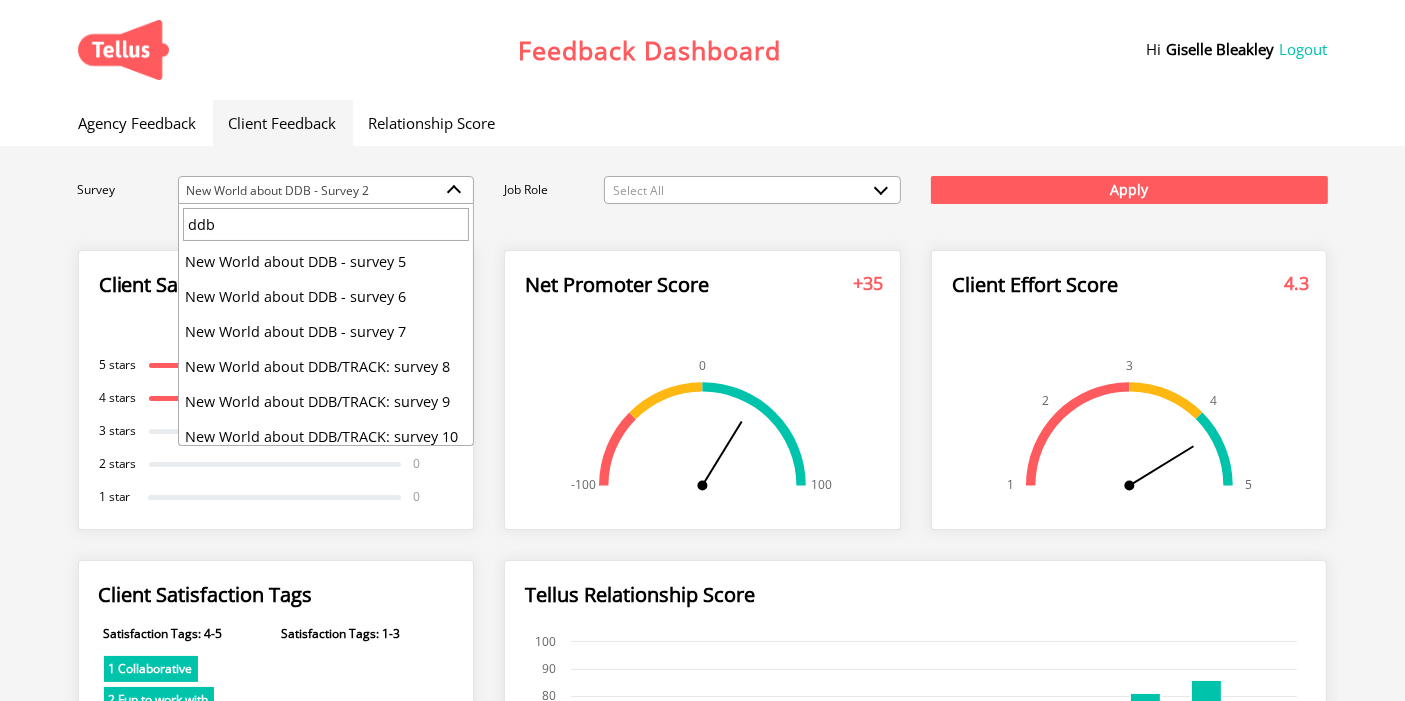 scroll, scrollTop: 173, scrollLeft: 0, axis: vertical 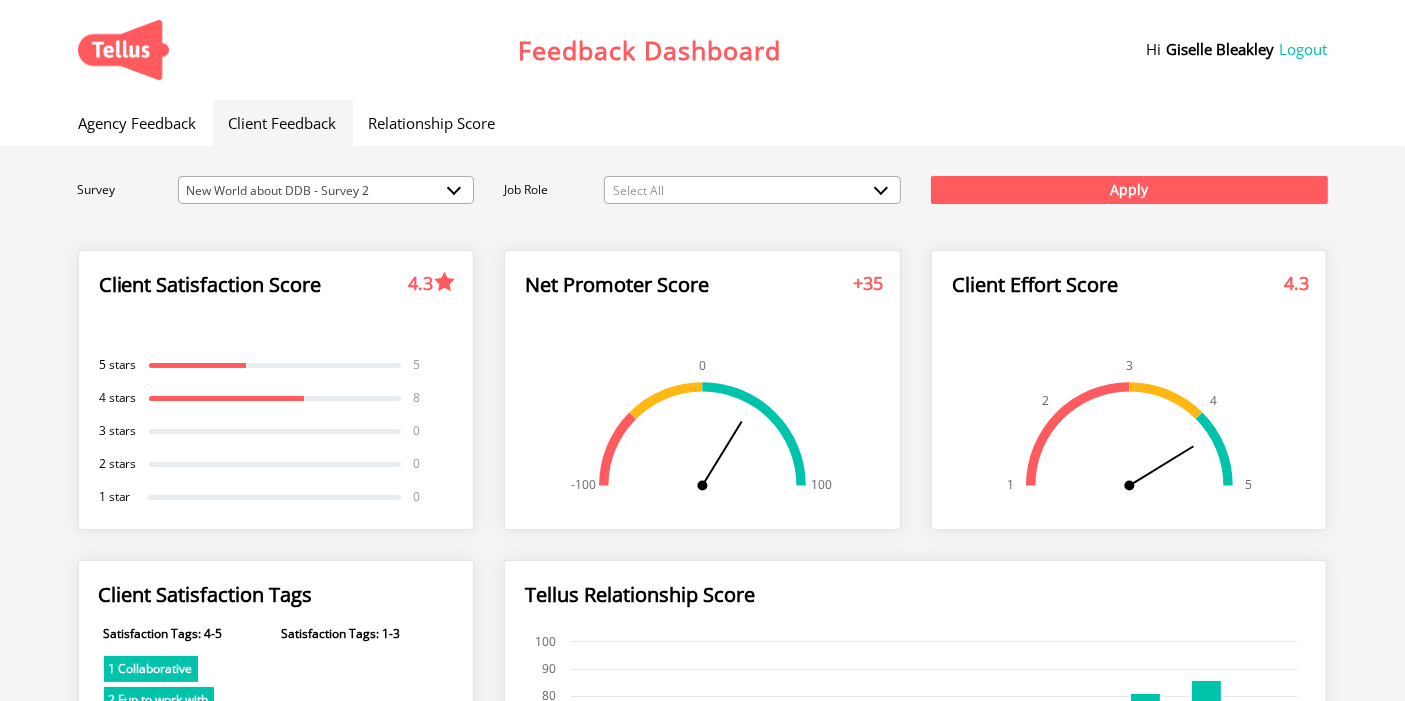 click on "Agency Feedback" at bounding box center [138, 123] 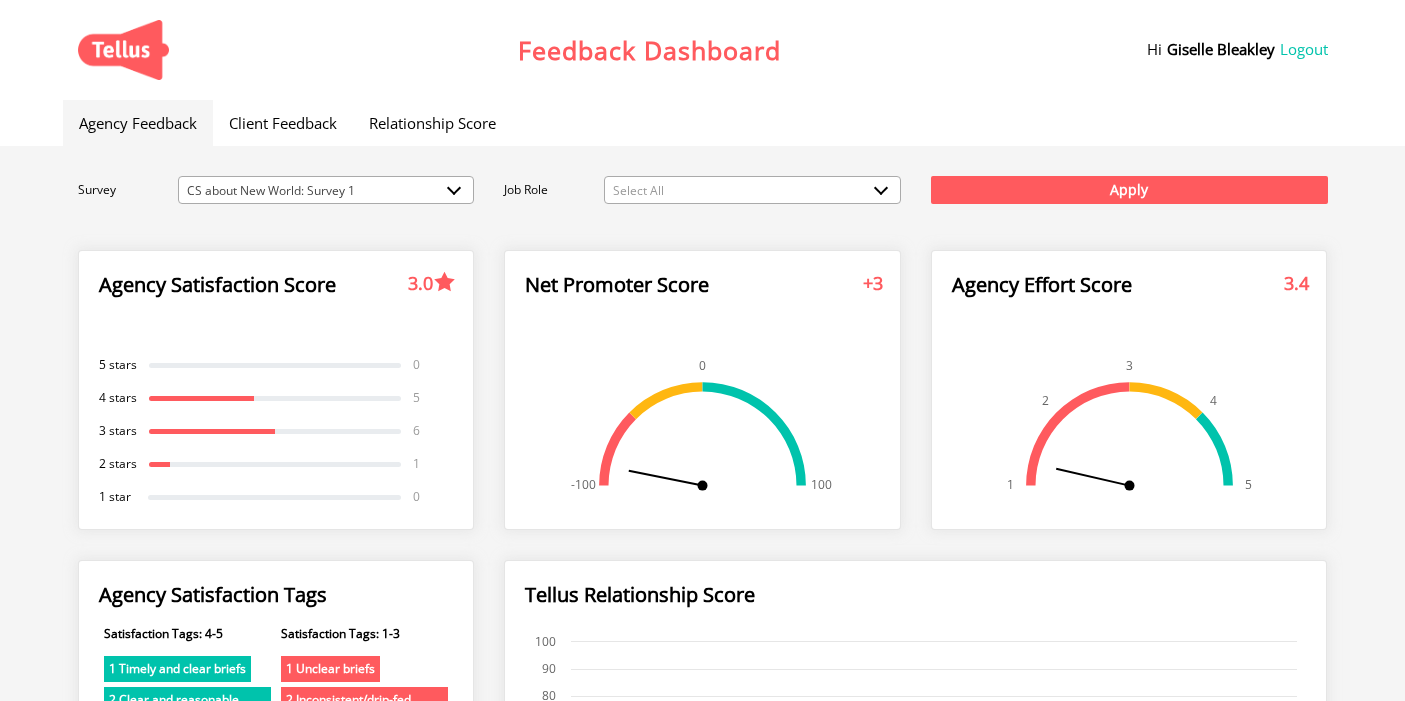 scroll, scrollTop: 0, scrollLeft: 0, axis: both 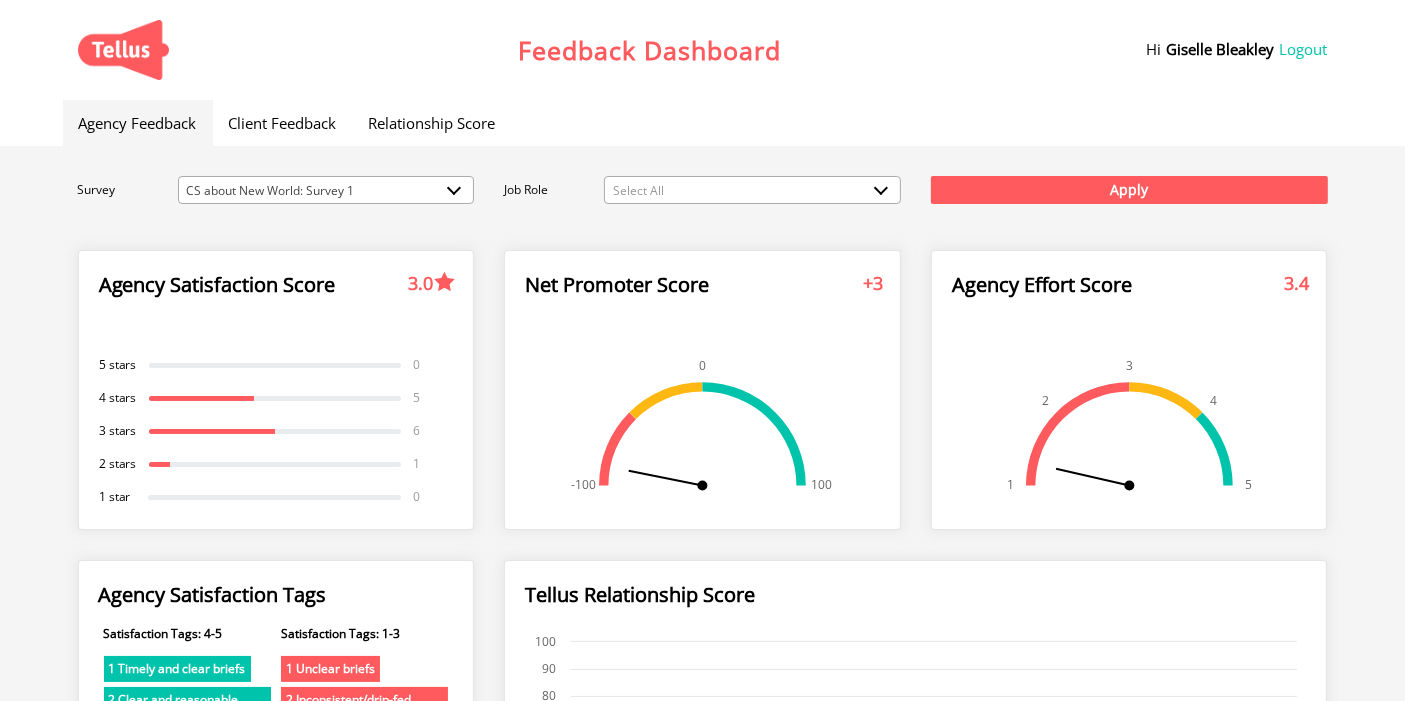click on "Agency Feedback" at bounding box center [138, 123] 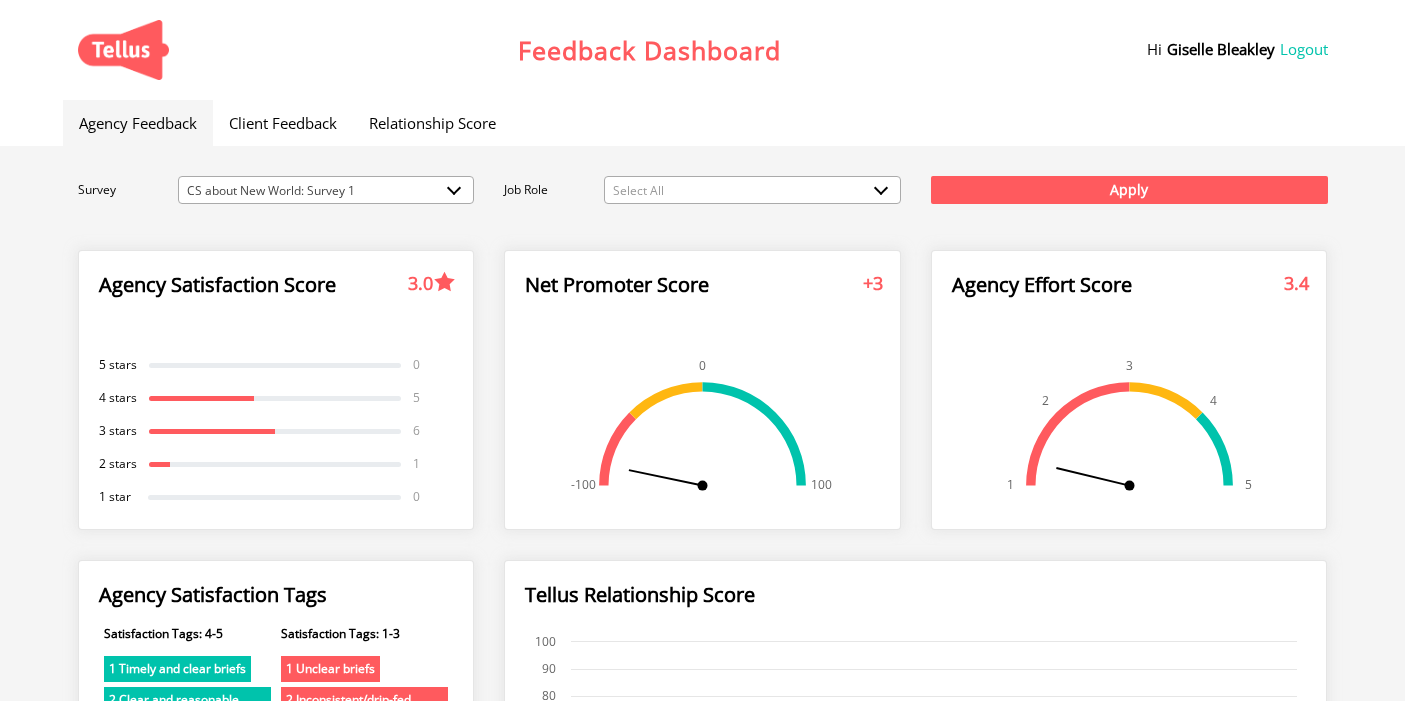 scroll, scrollTop: 0, scrollLeft: 0, axis: both 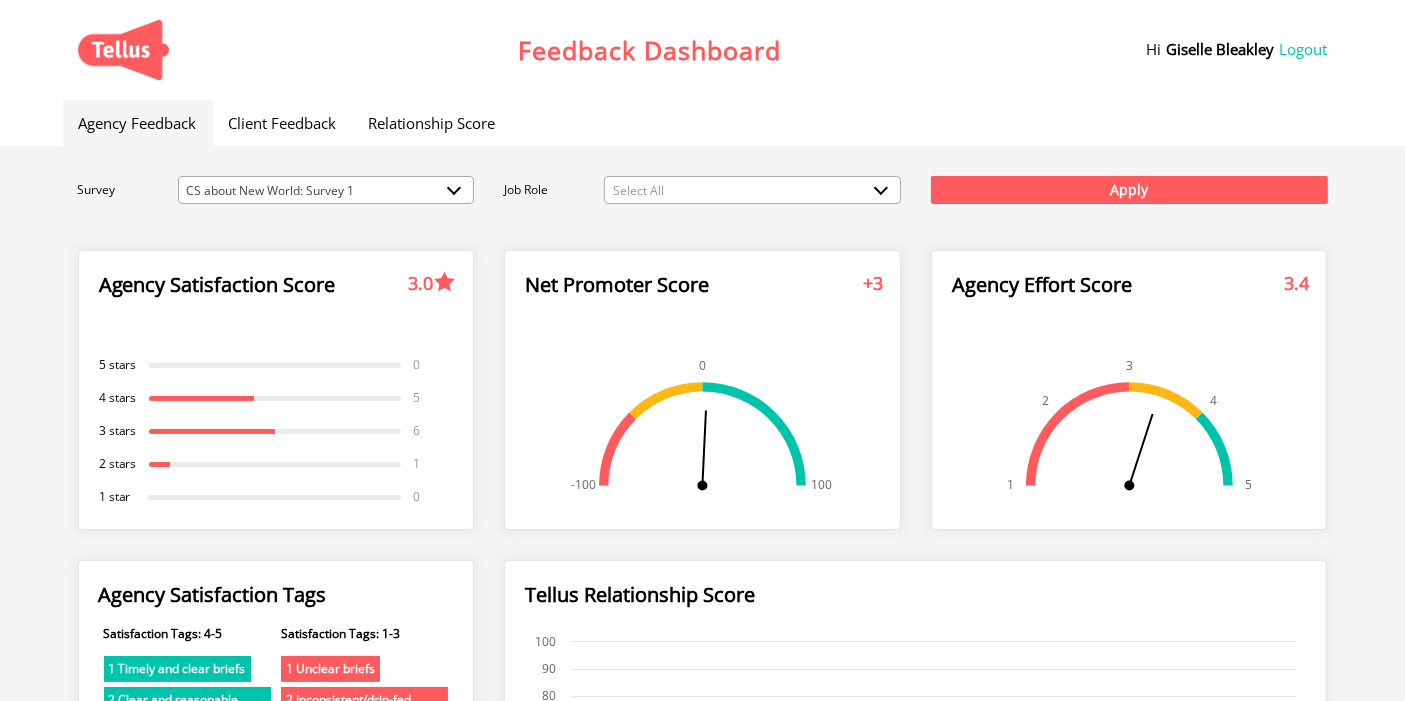 click at bounding box center (463, 190) 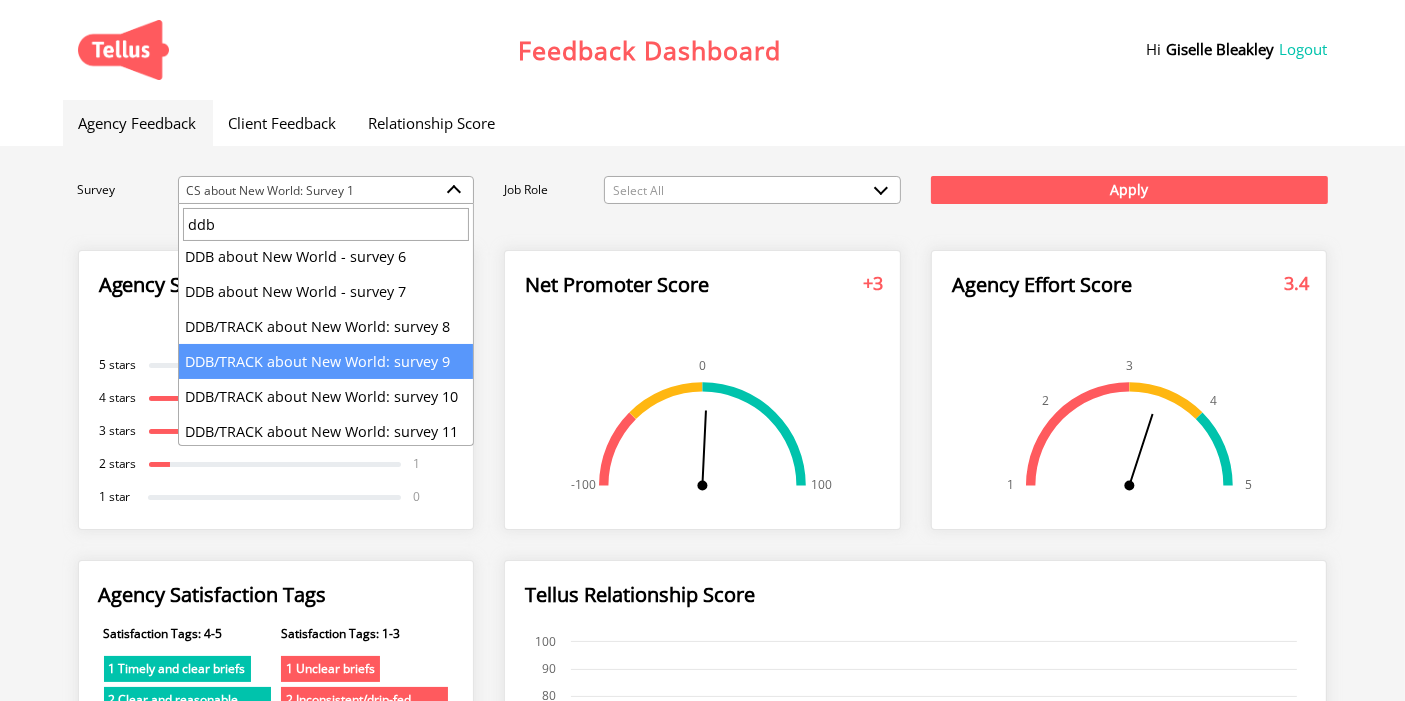 scroll, scrollTop: 161, scrollLeft: 0, axis: vertical 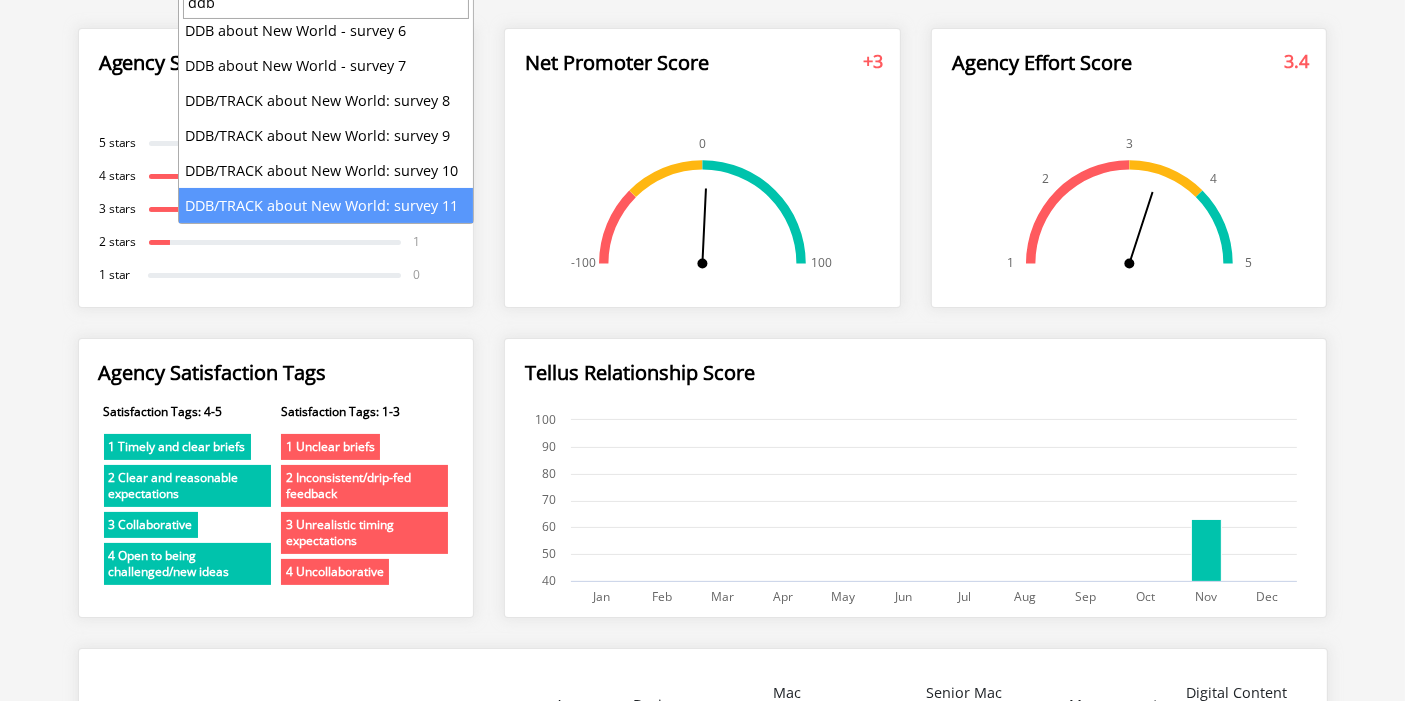 type on "ddb" 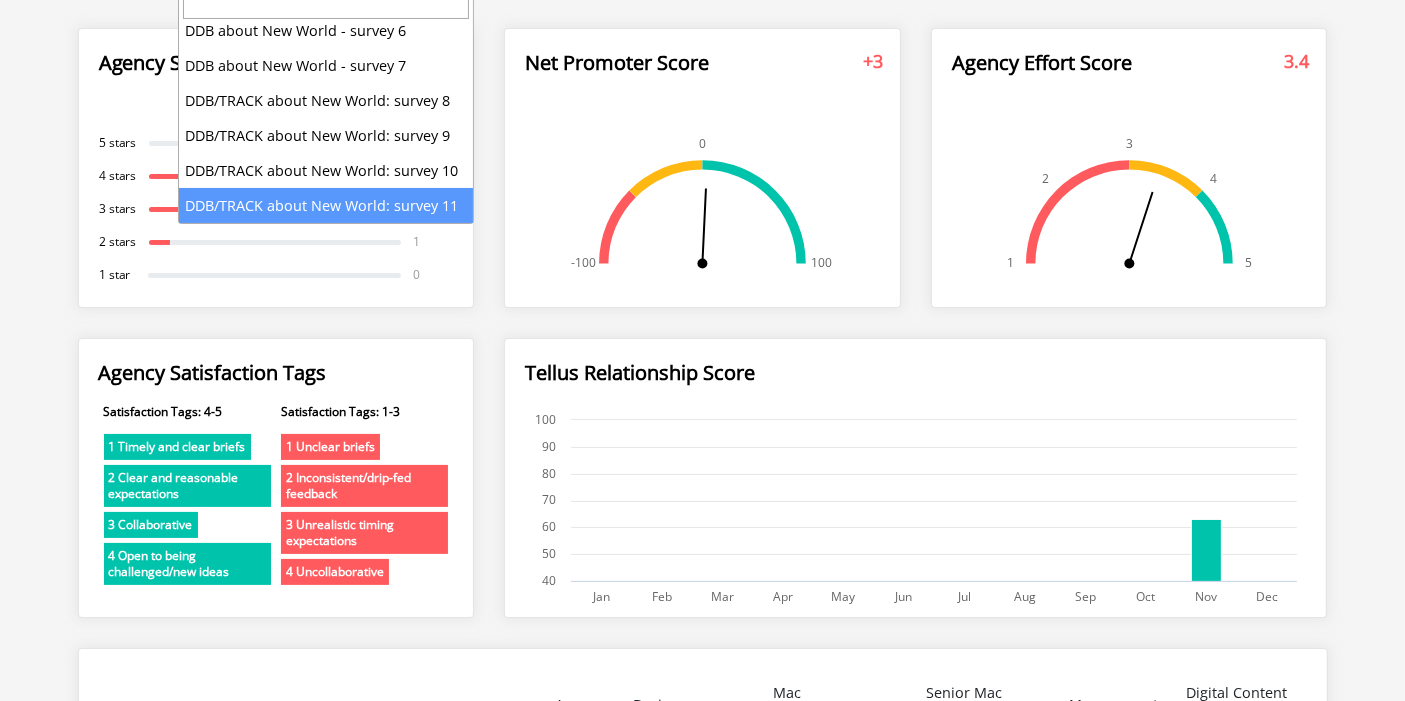 select on "315" 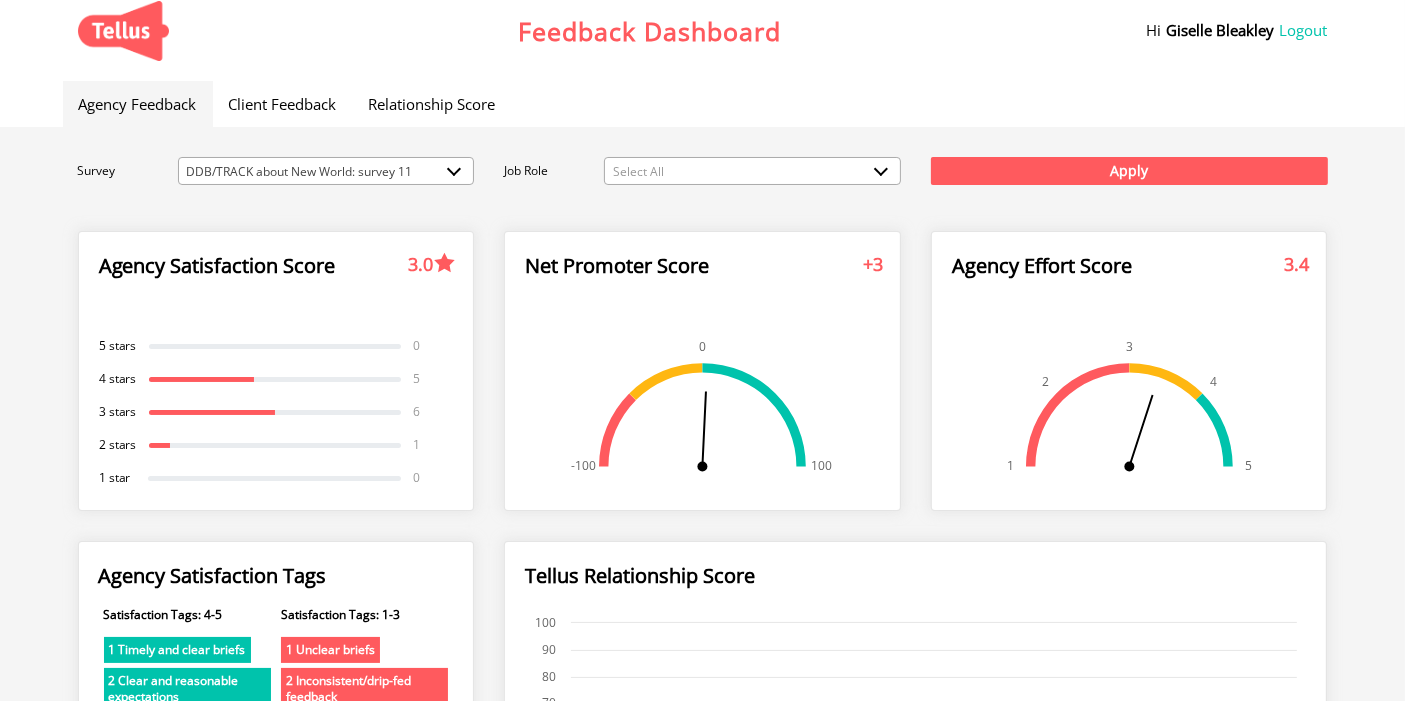 scroll, scrollTop: 0, scrollLeft: 0, axis: both 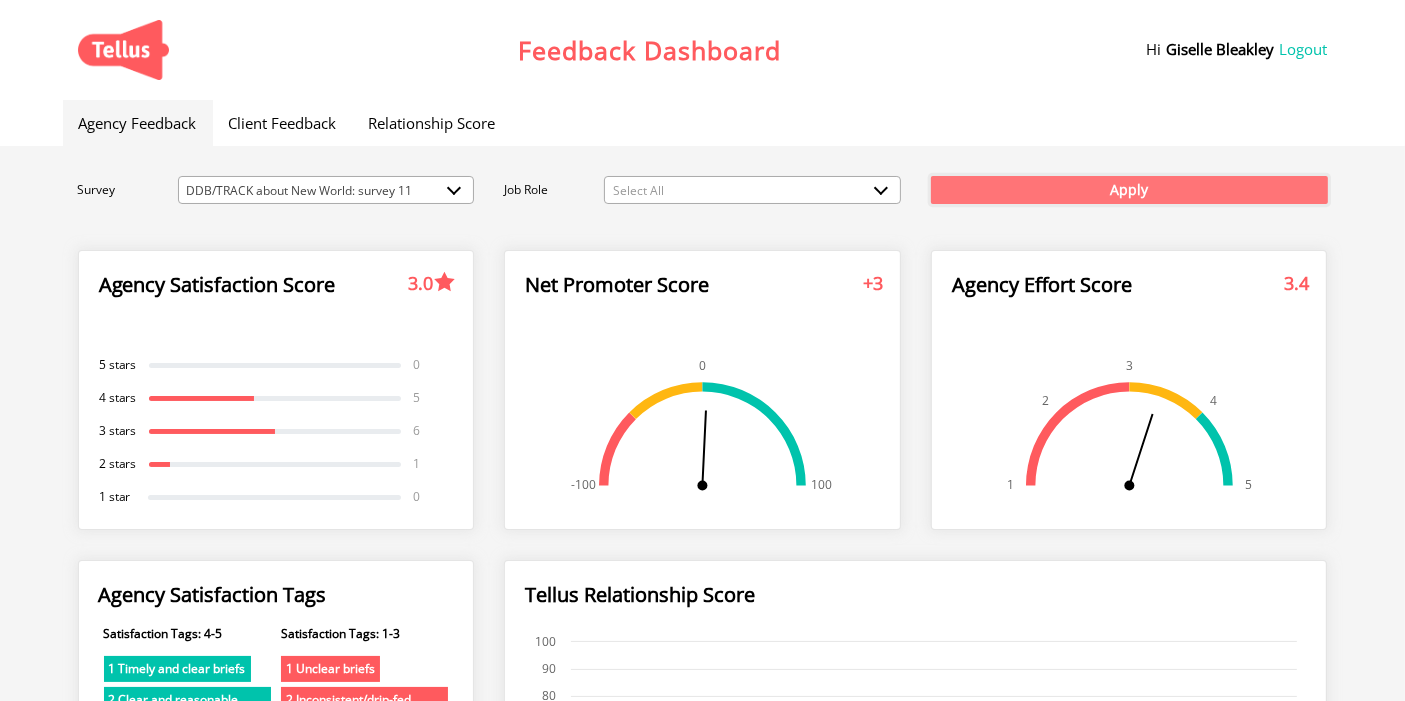 click on "Apply" at bounding box center [1129, 190] 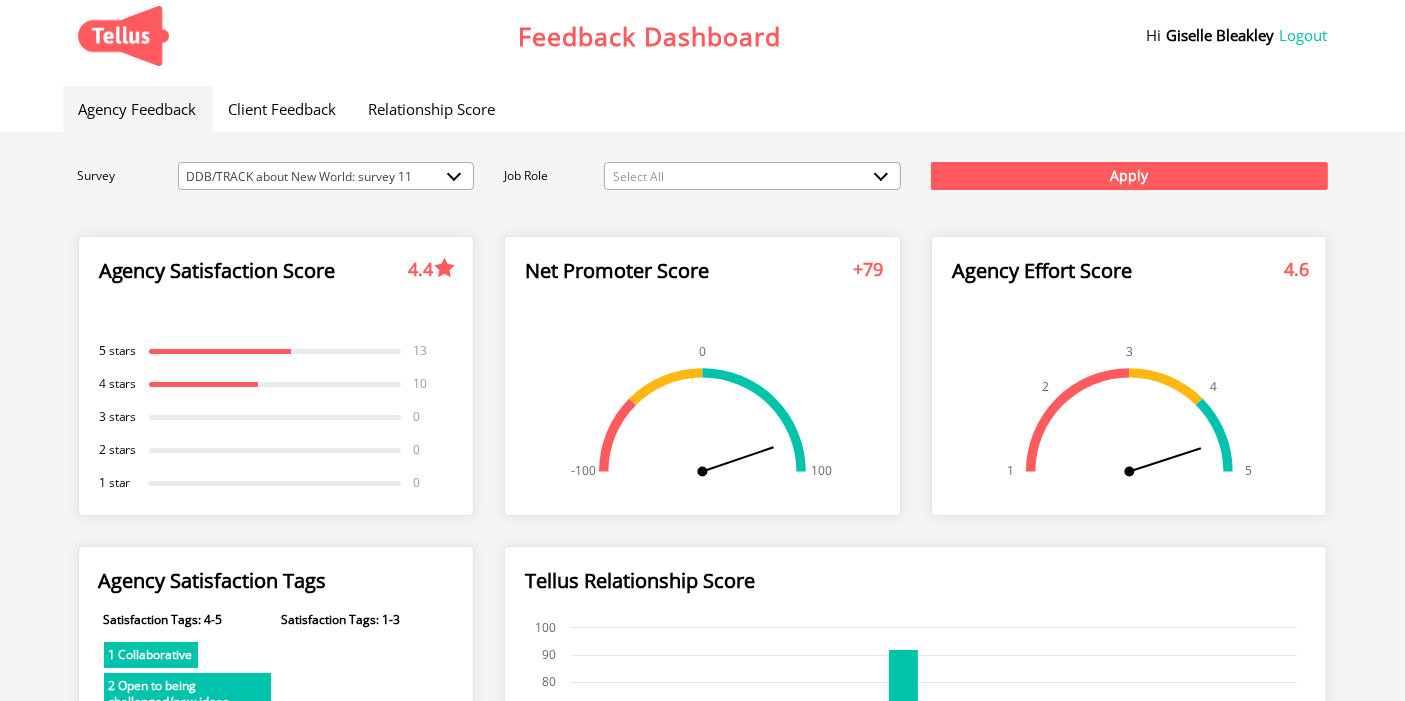 scroll, scrollTop: 0, scrollLeft: 0, axis: both 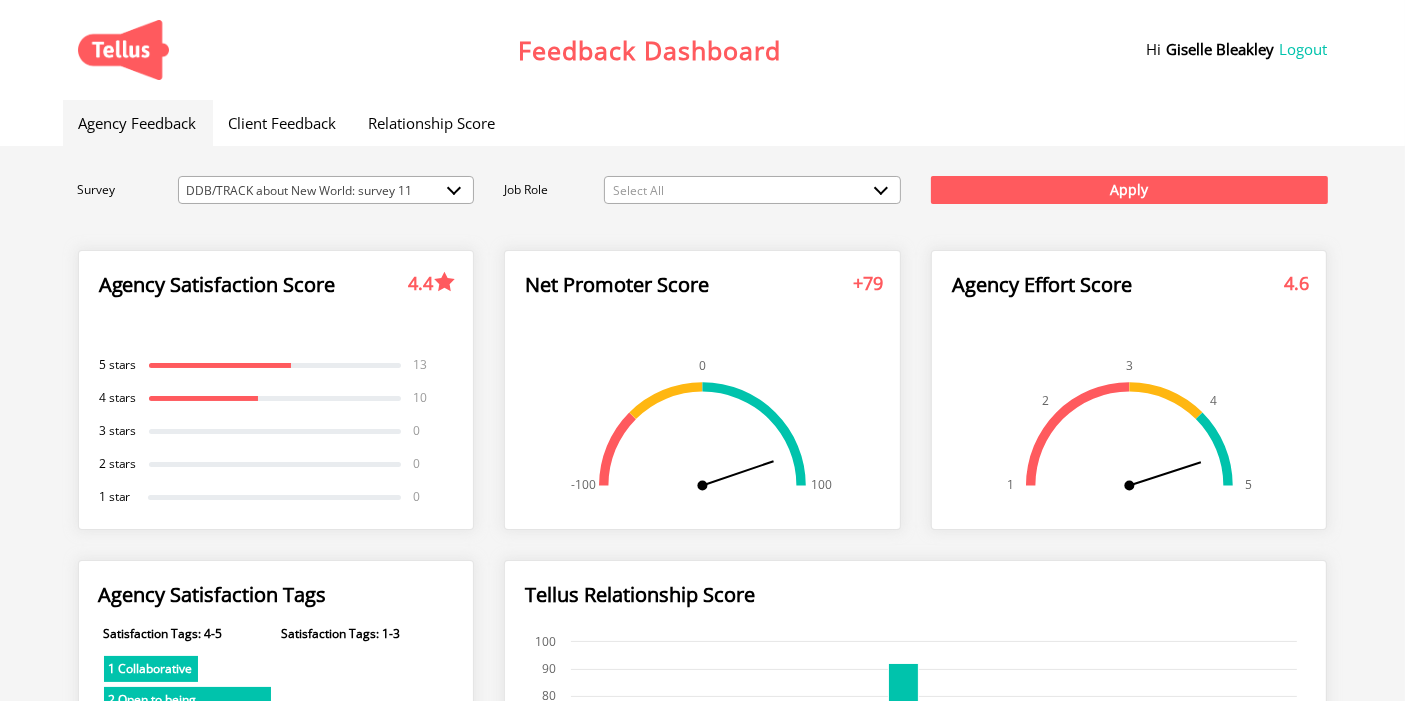click at bounding box center [463, 190] 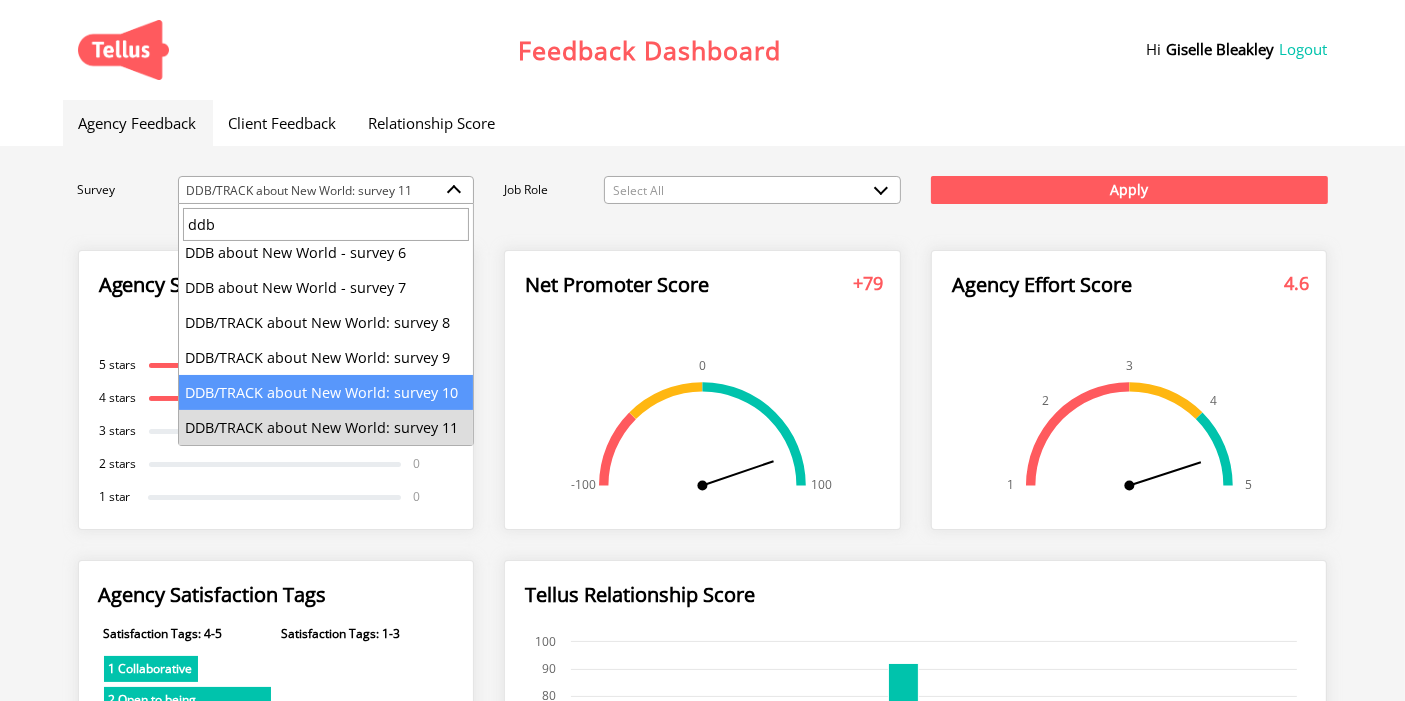 scroll, scrollTop: 161, scrollLeft: 0, axis: vertical 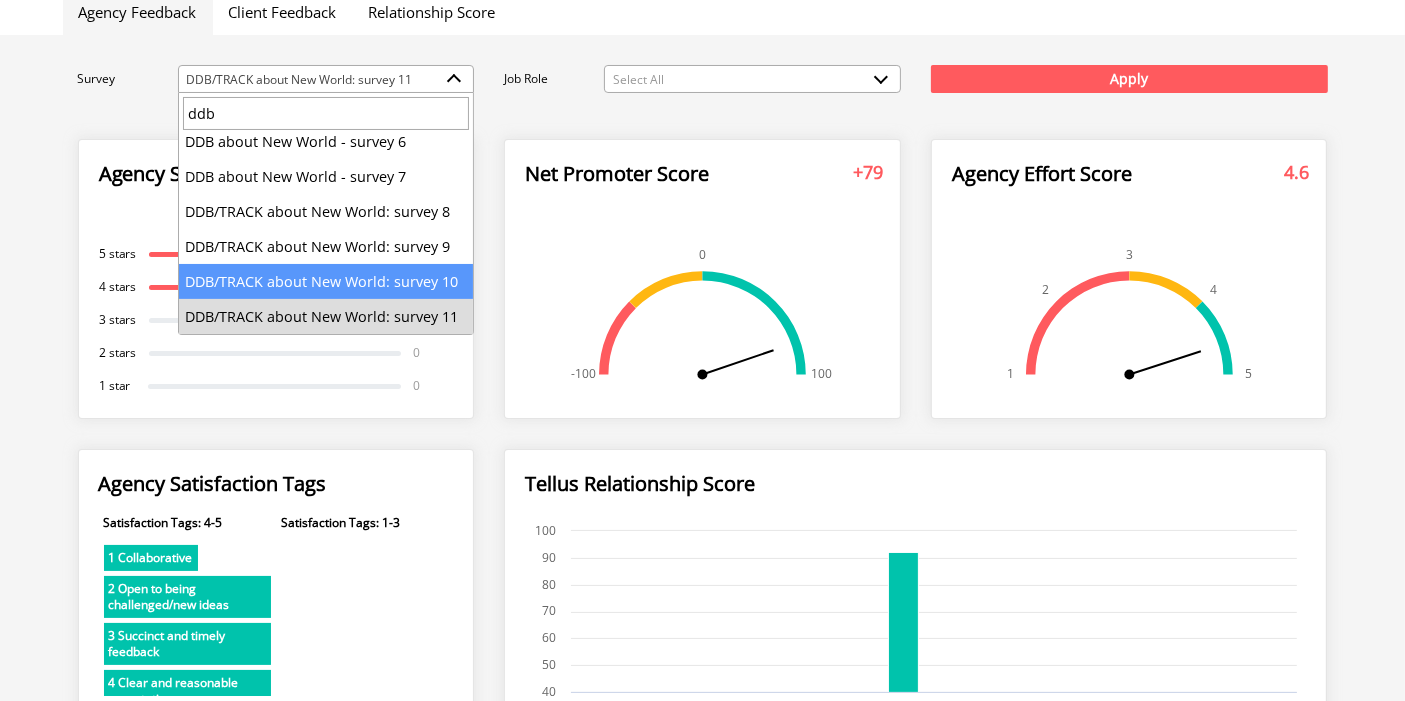 type on "ddb" 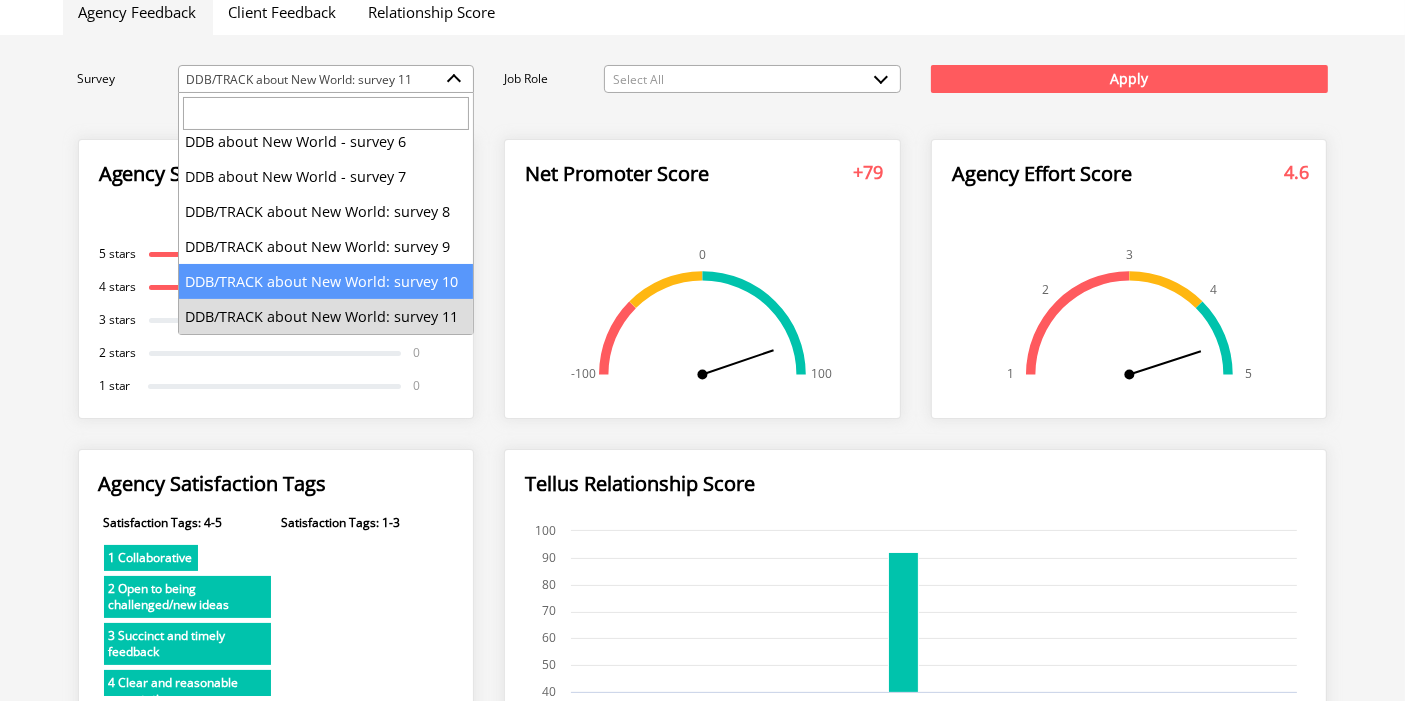 select on "283" 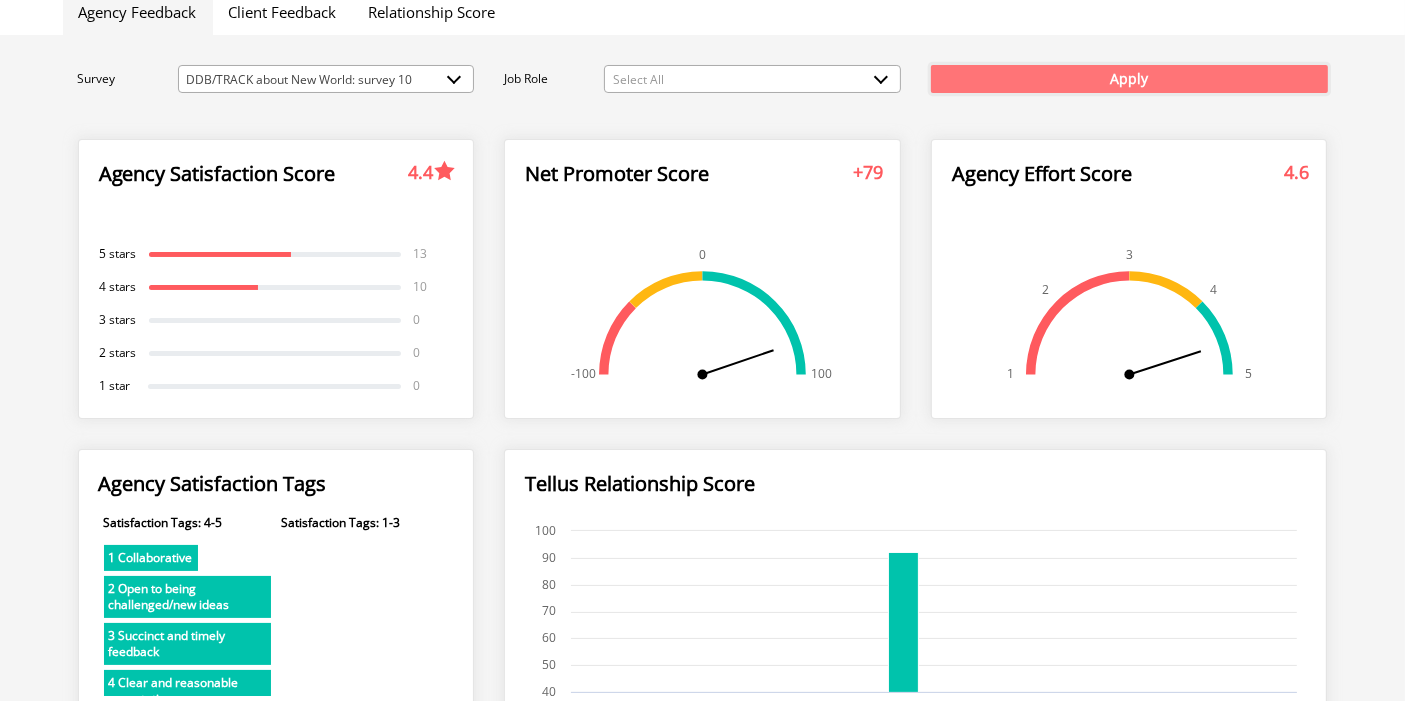 click on "Apply" at bounding box center (1129, 79) 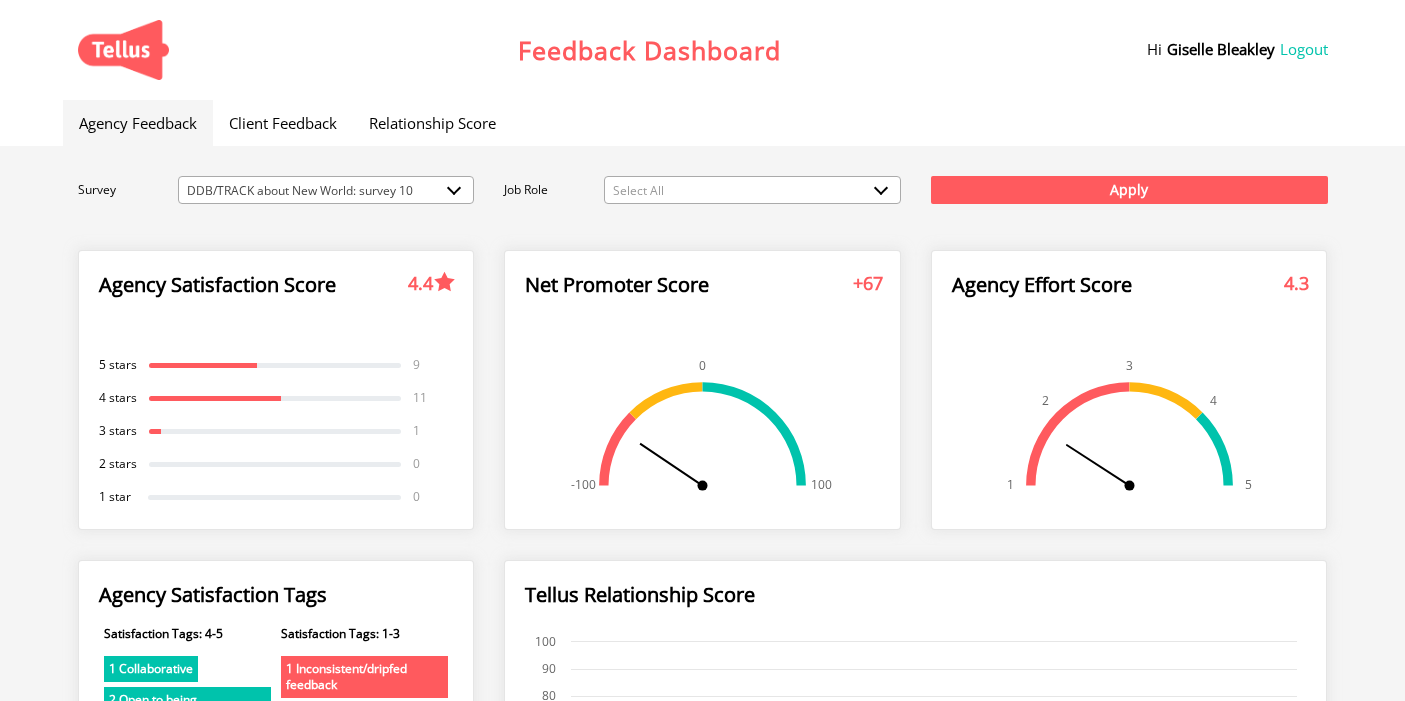 scroll, scrollTop: 0, scrollLeft: 0, axis: both 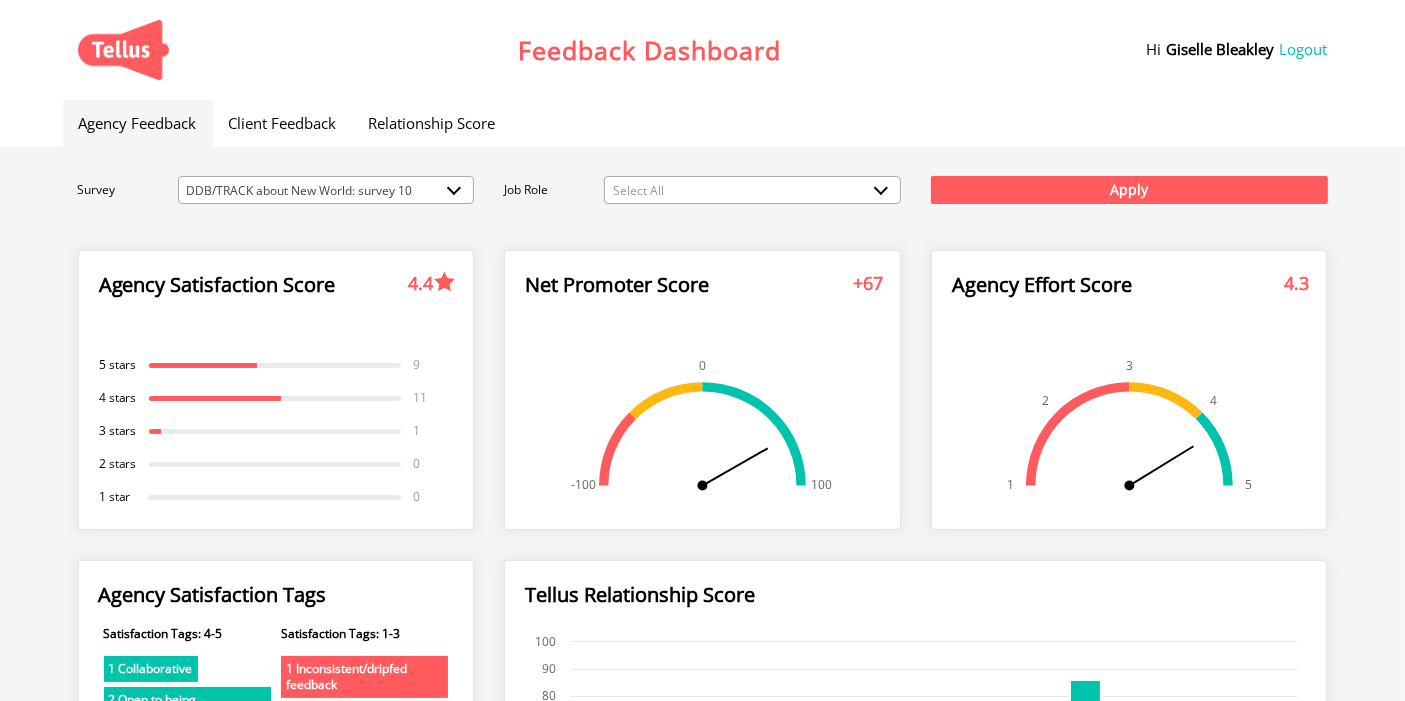 click at bounding box center (454, 188) 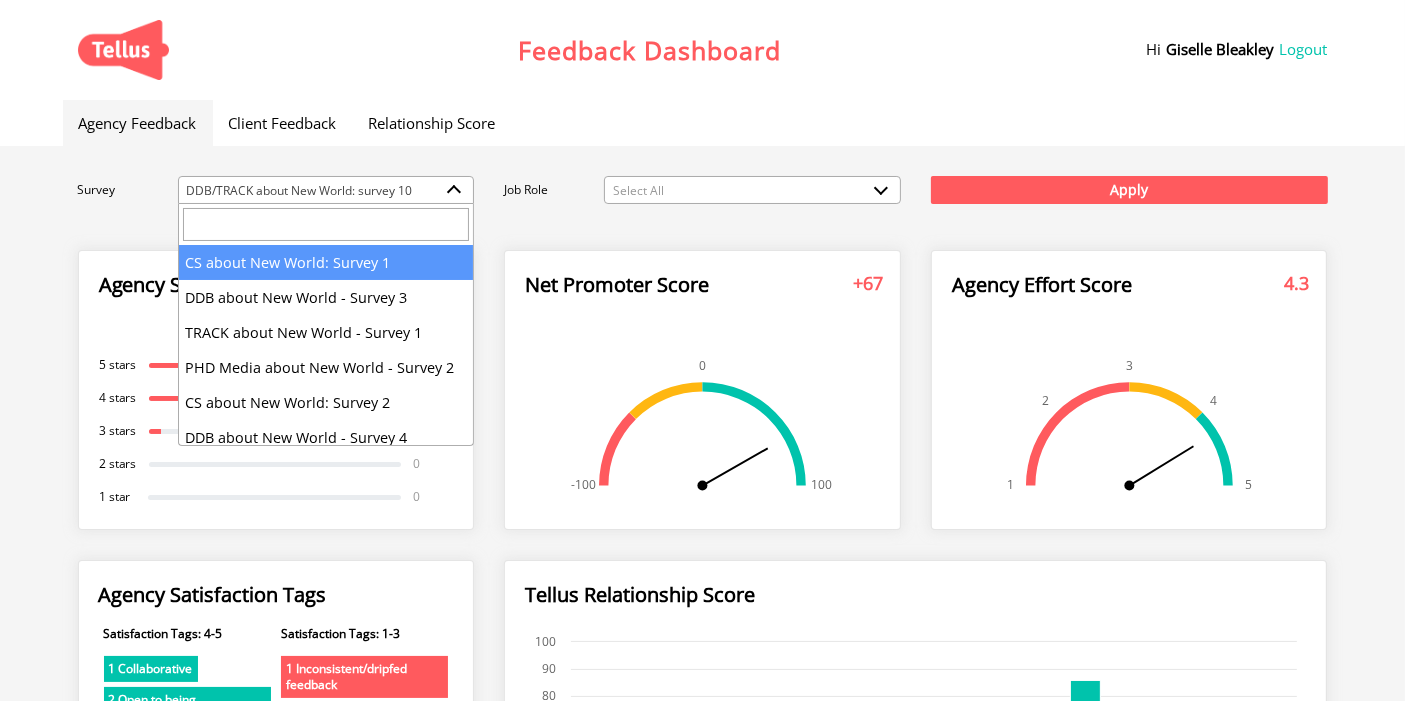 click at bounding box center [326, 224] 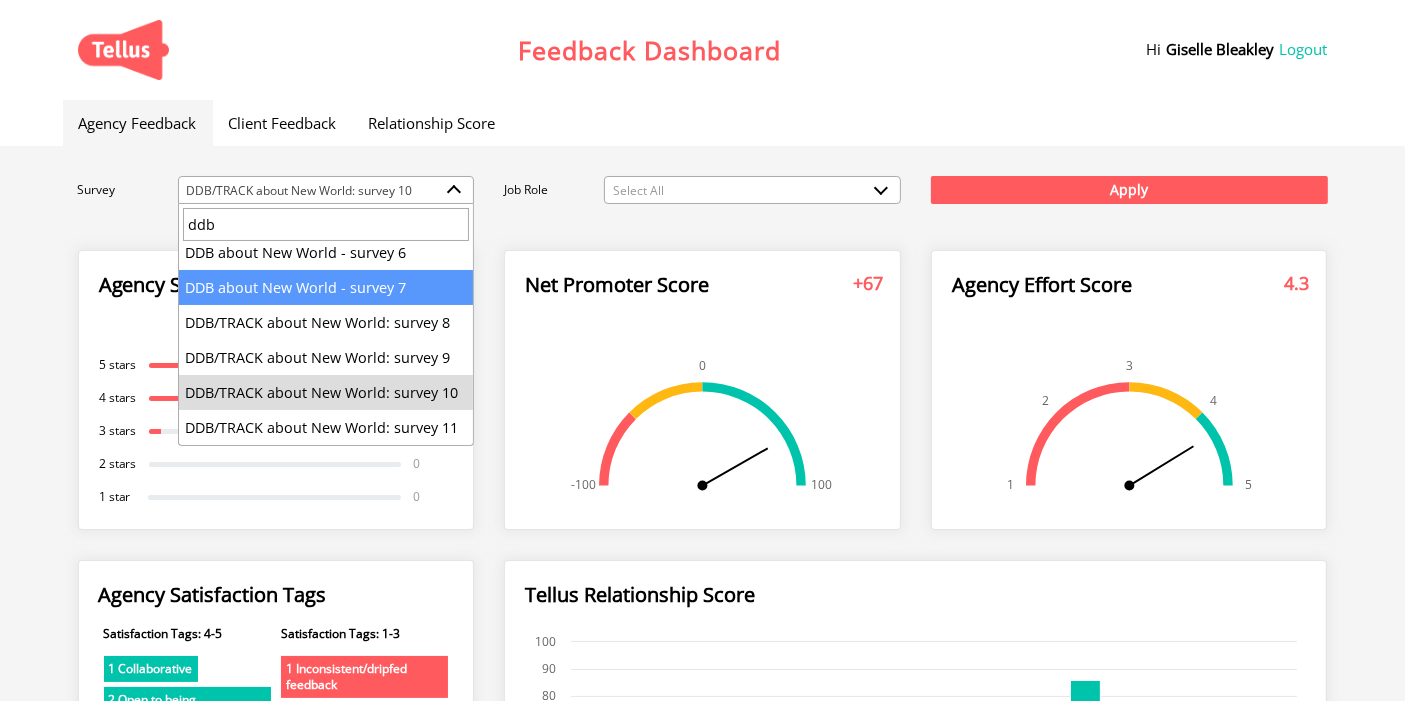 scroll, scrollTop: 161, scrollLeft: 0, axis: vertical 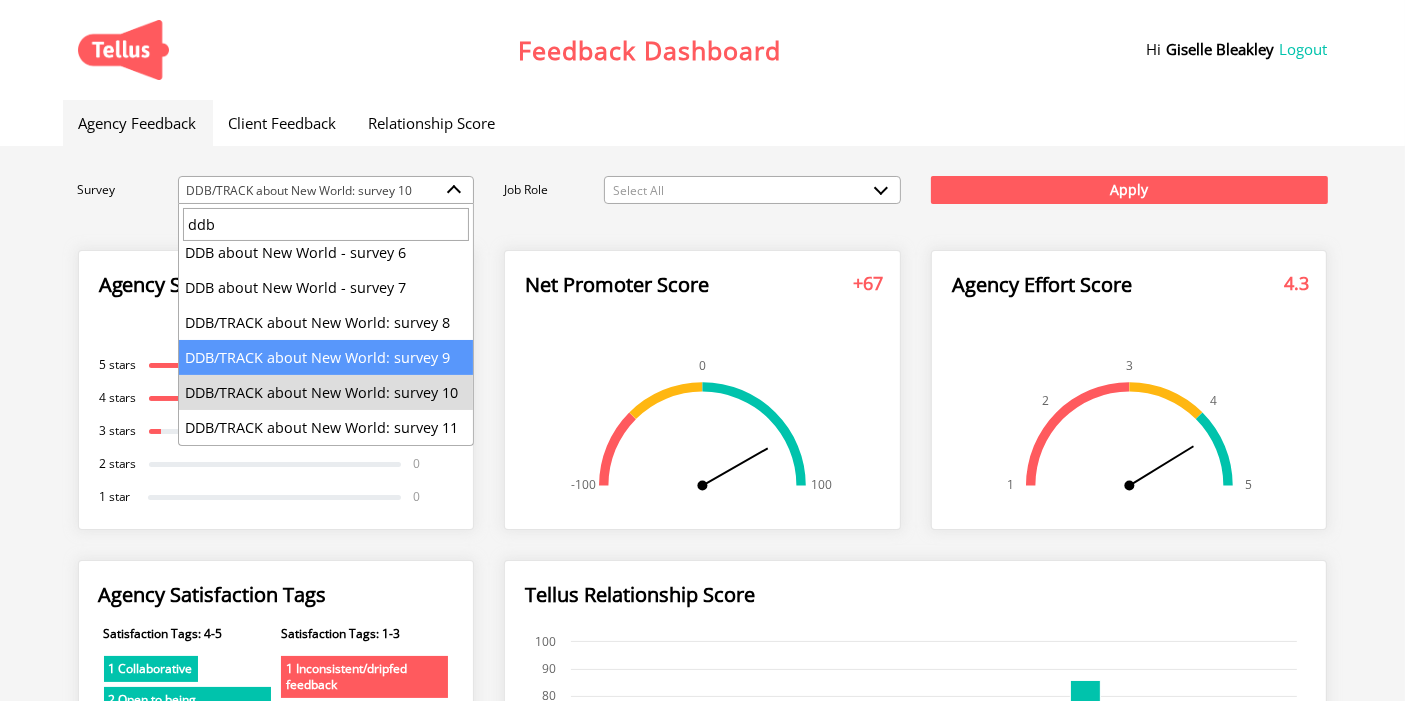 type on "ddb" 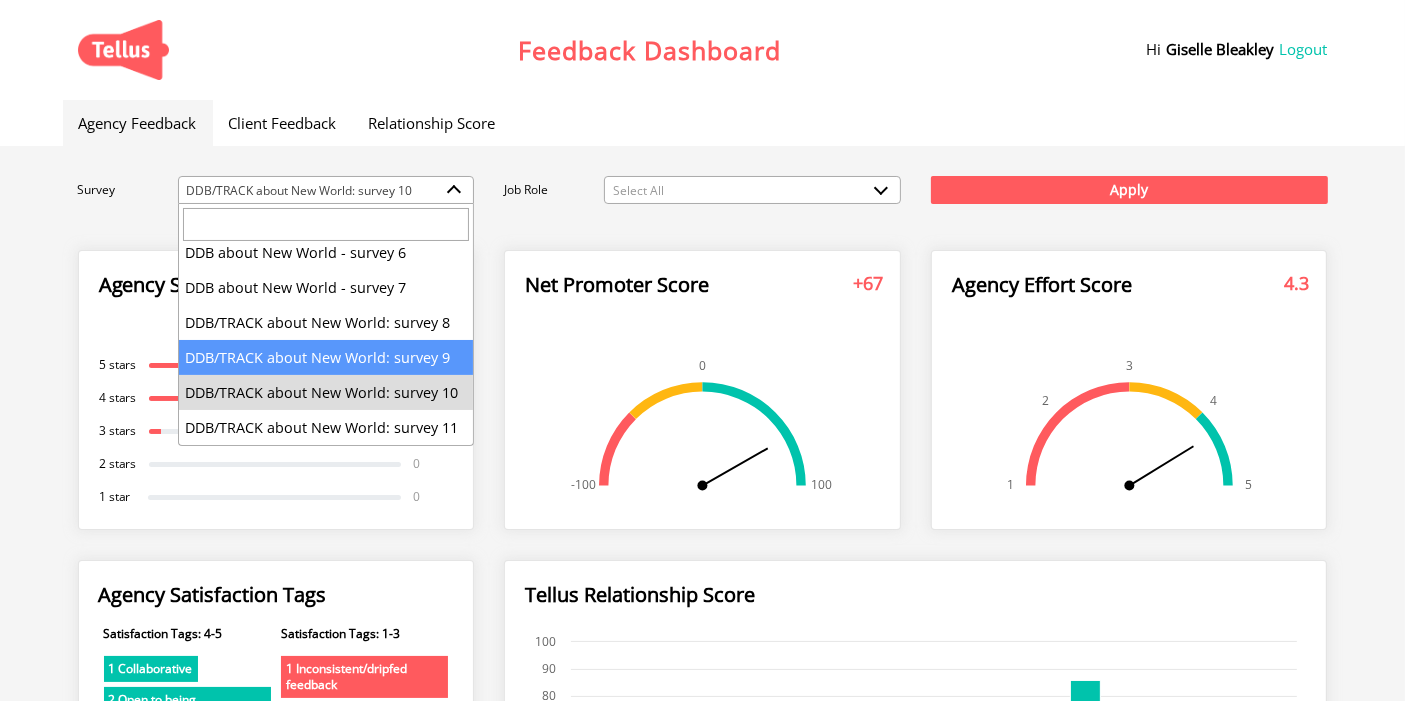 select on "277" 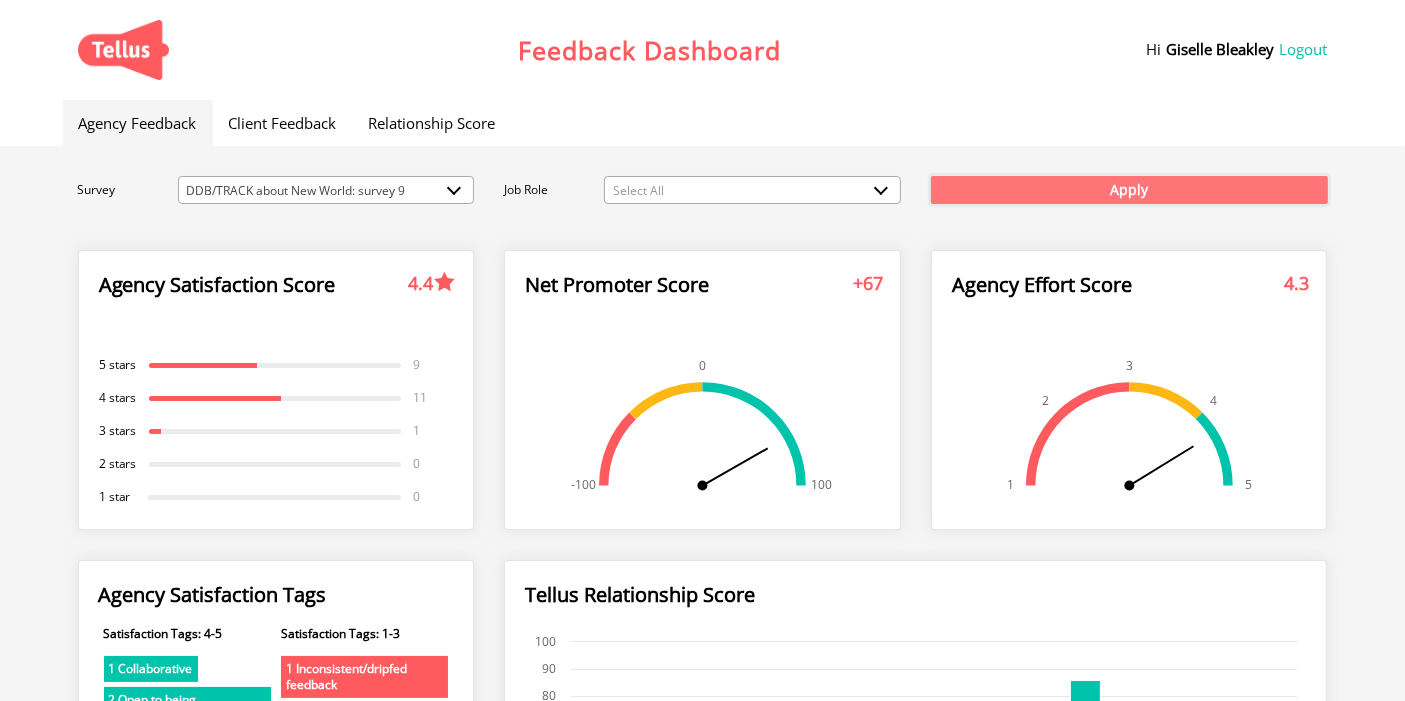 click on "Apply" at bounding box center (1129, 190) 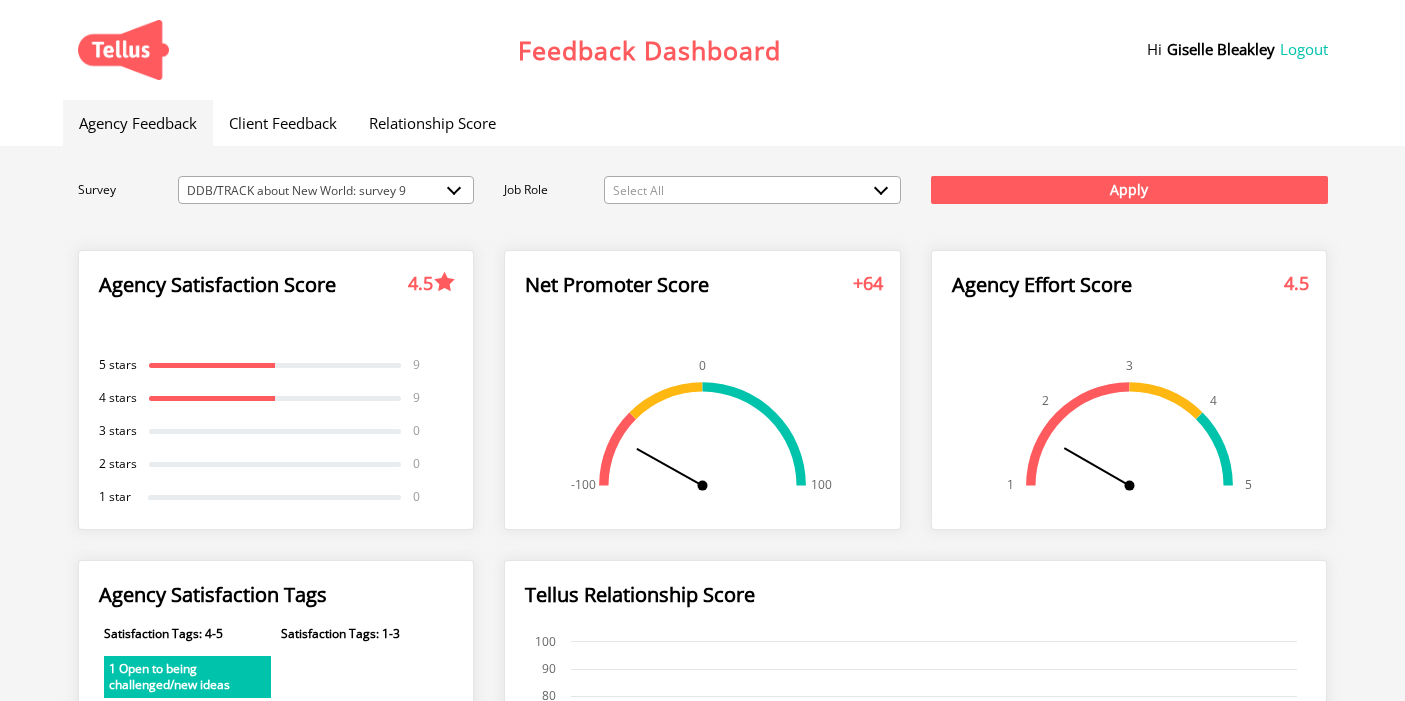scroll, scrollTop: 0, scrollLeft: 0, axis: both 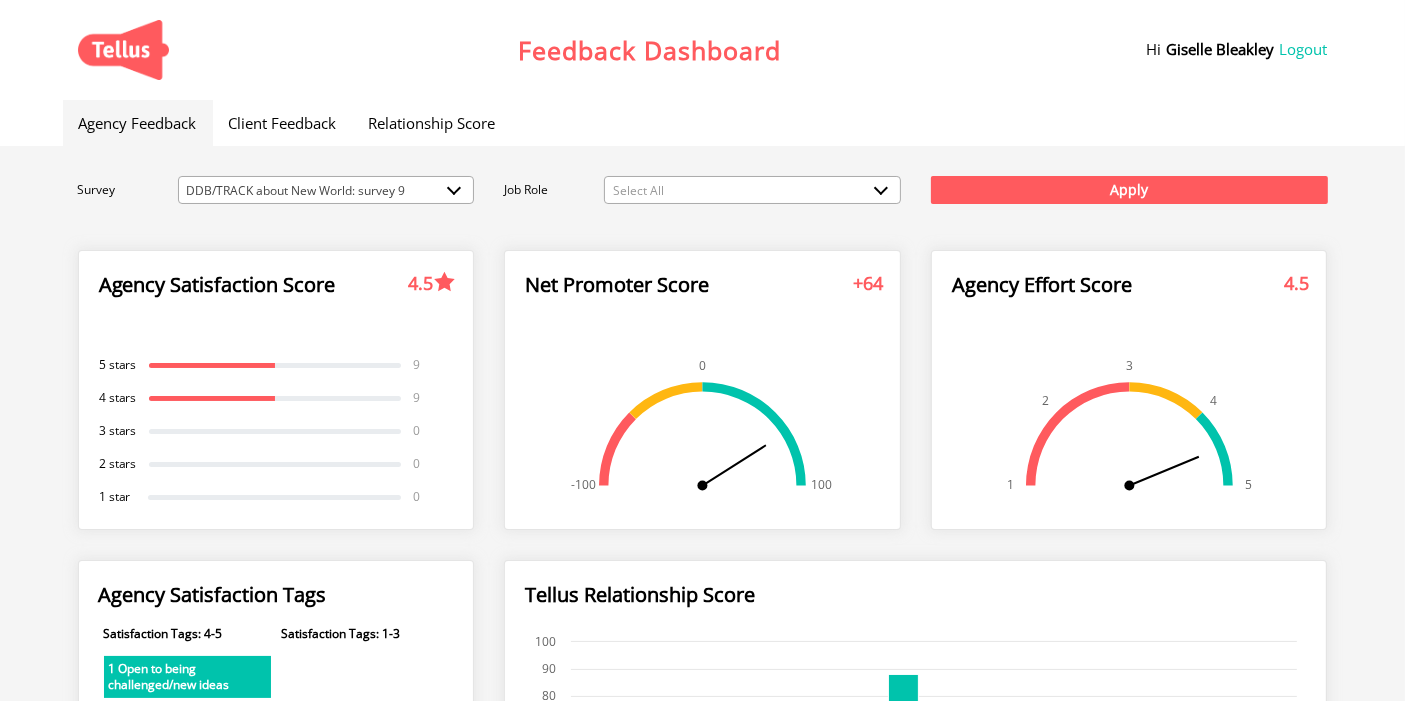 click at bounding box center (454, 188) 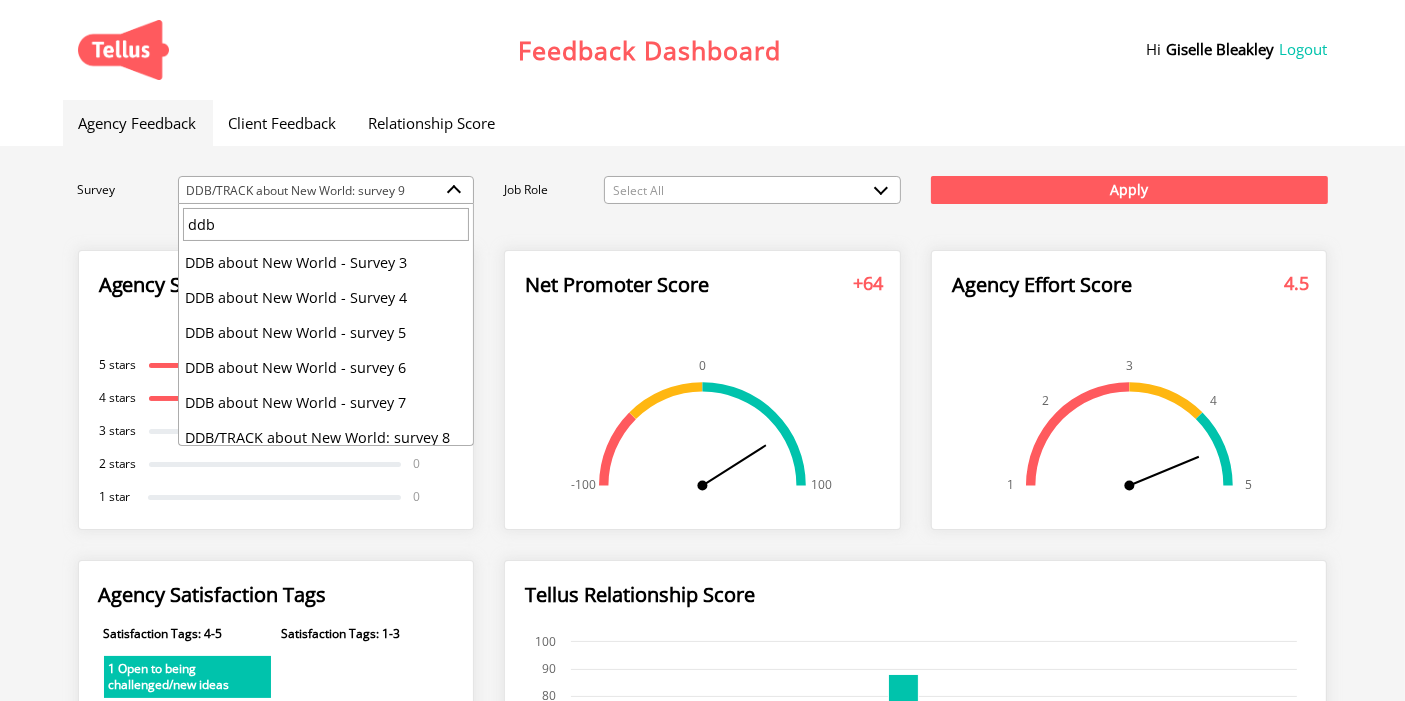 scroll, scrollTop: 140, scrollLeft: 0, axis: vertical 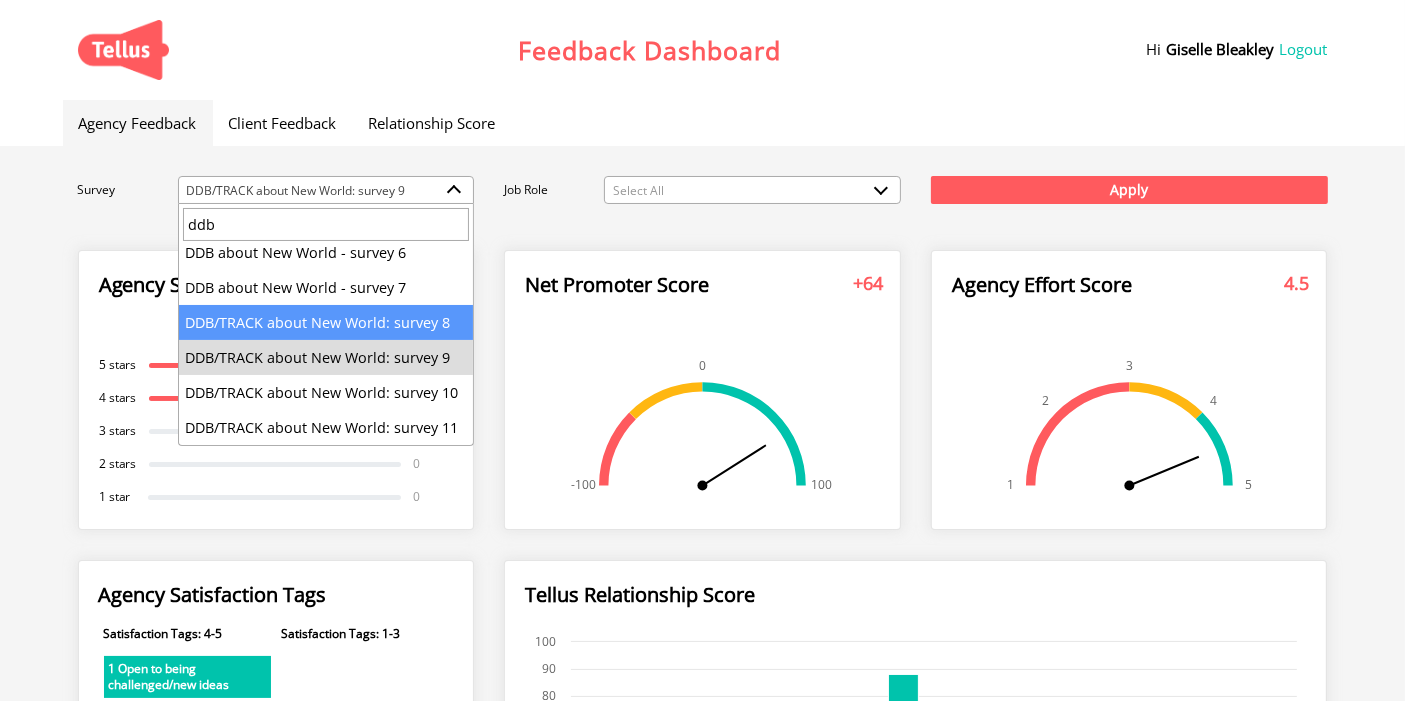 type on "ddb" 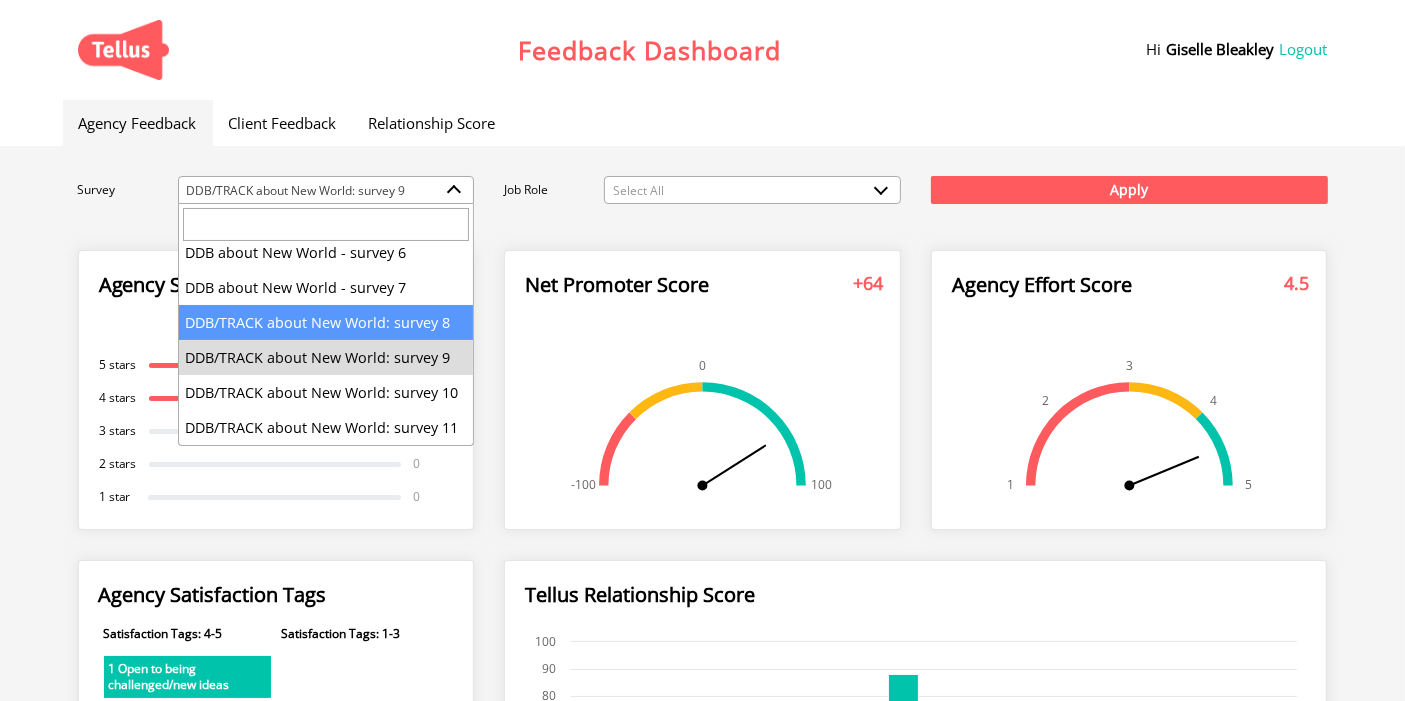 select on "258" 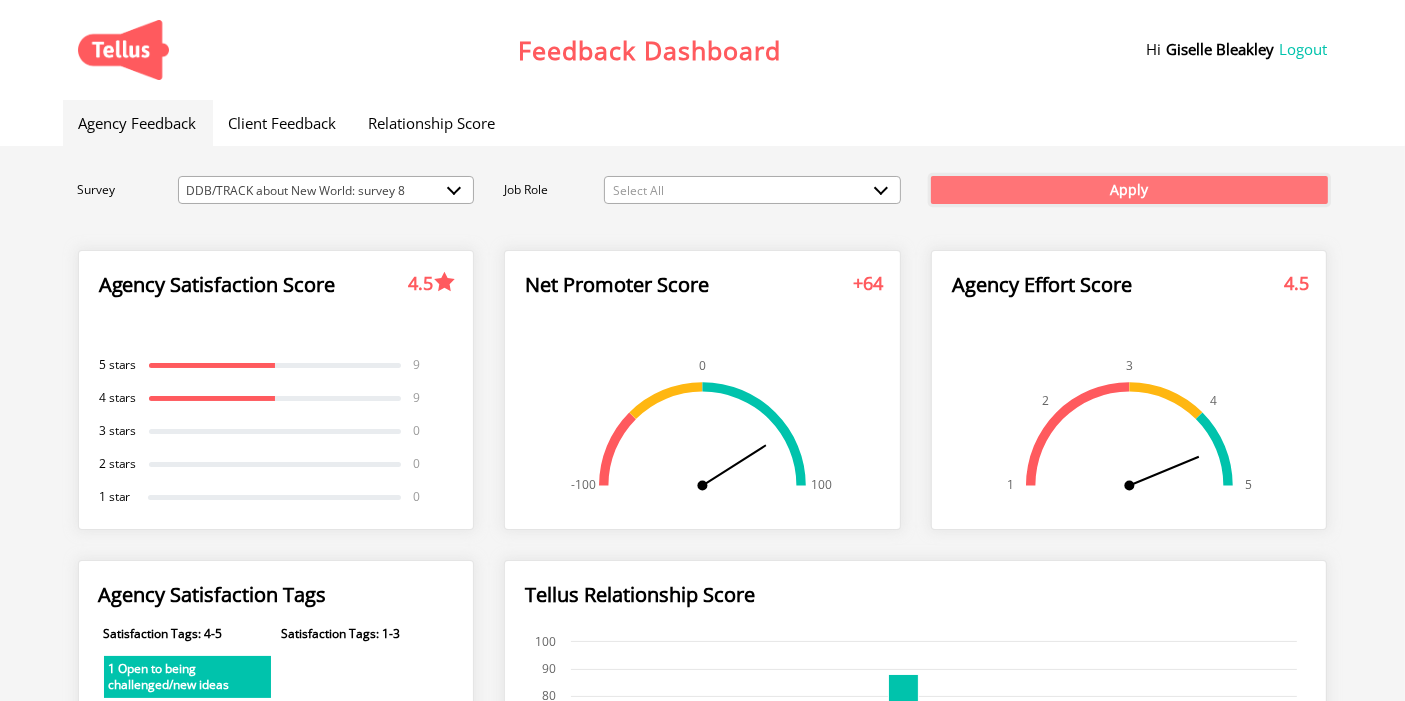 click on "Apply" at bounding box center (1129, 190) 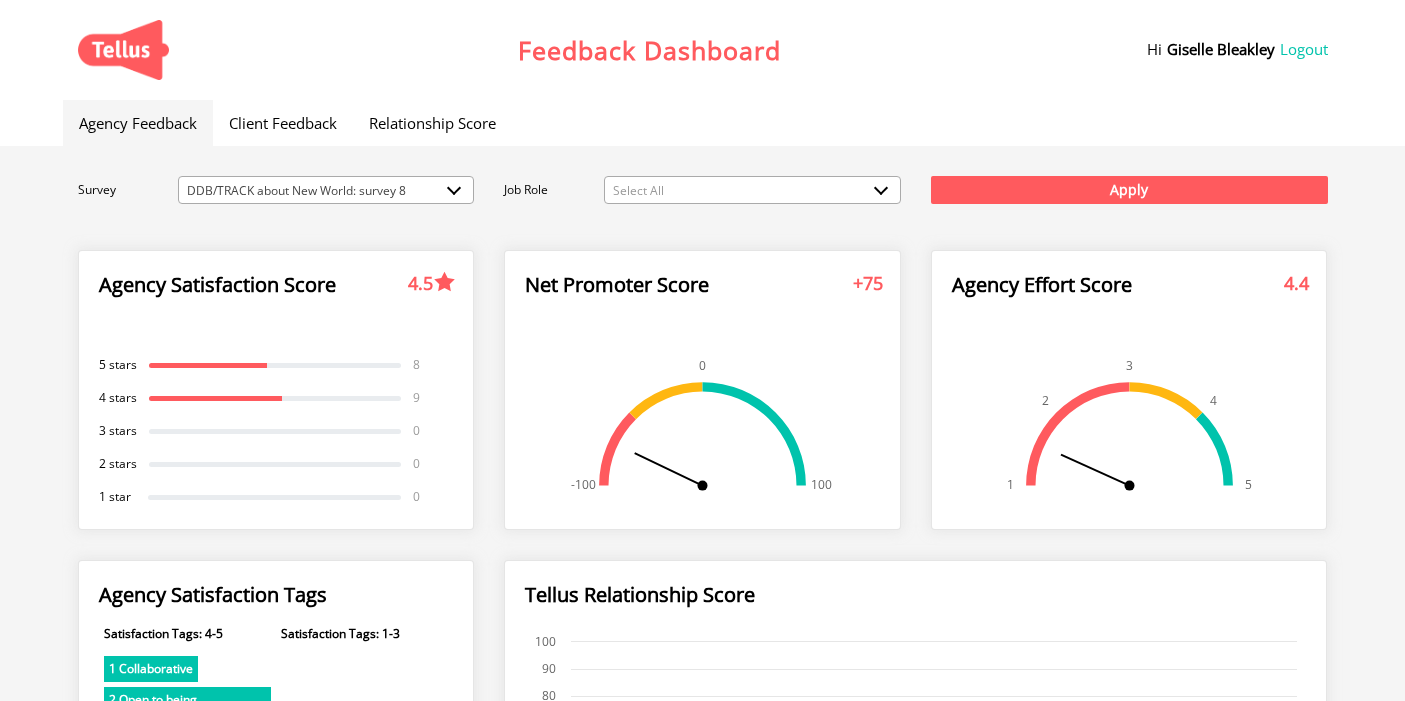 scroll, scrollTop: 0, scrollLeft: 0, axis: both 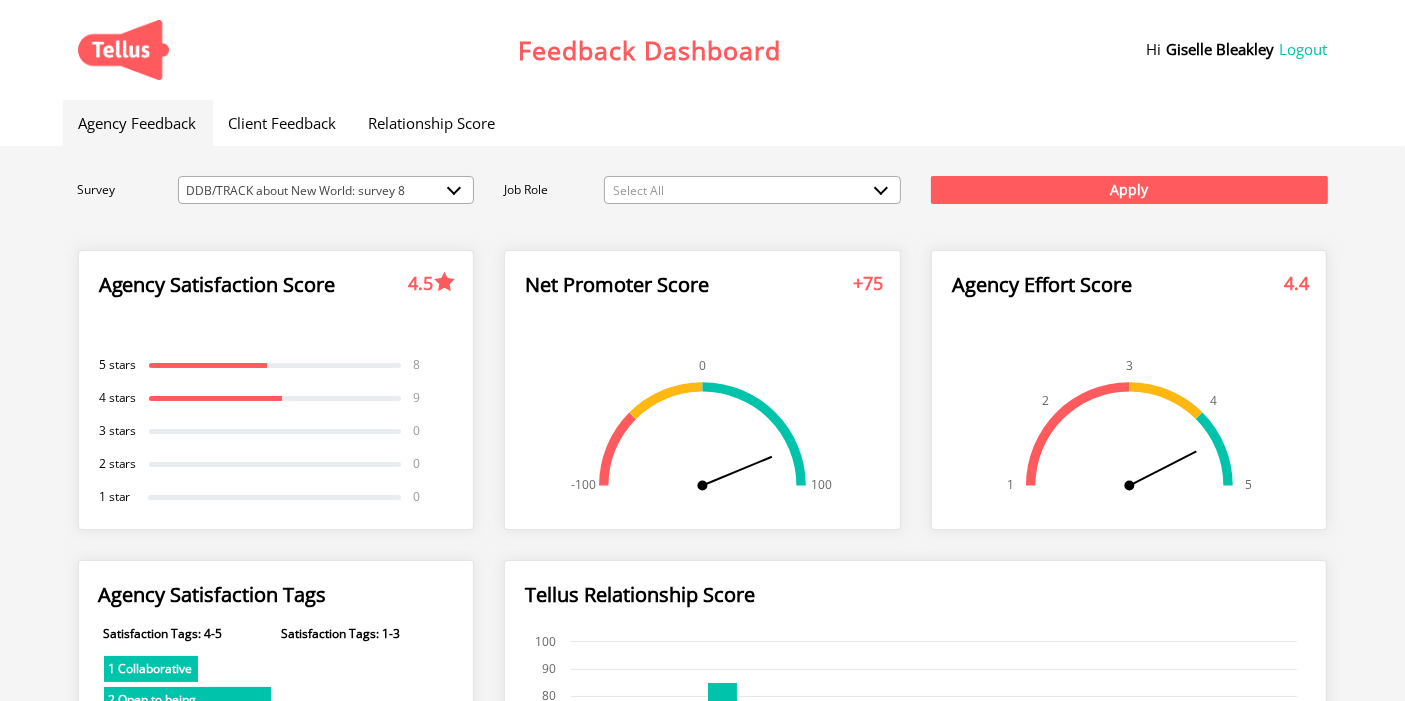 click on "DDB/TRACK about New World: survey 8" at bounding box center [326, 191] 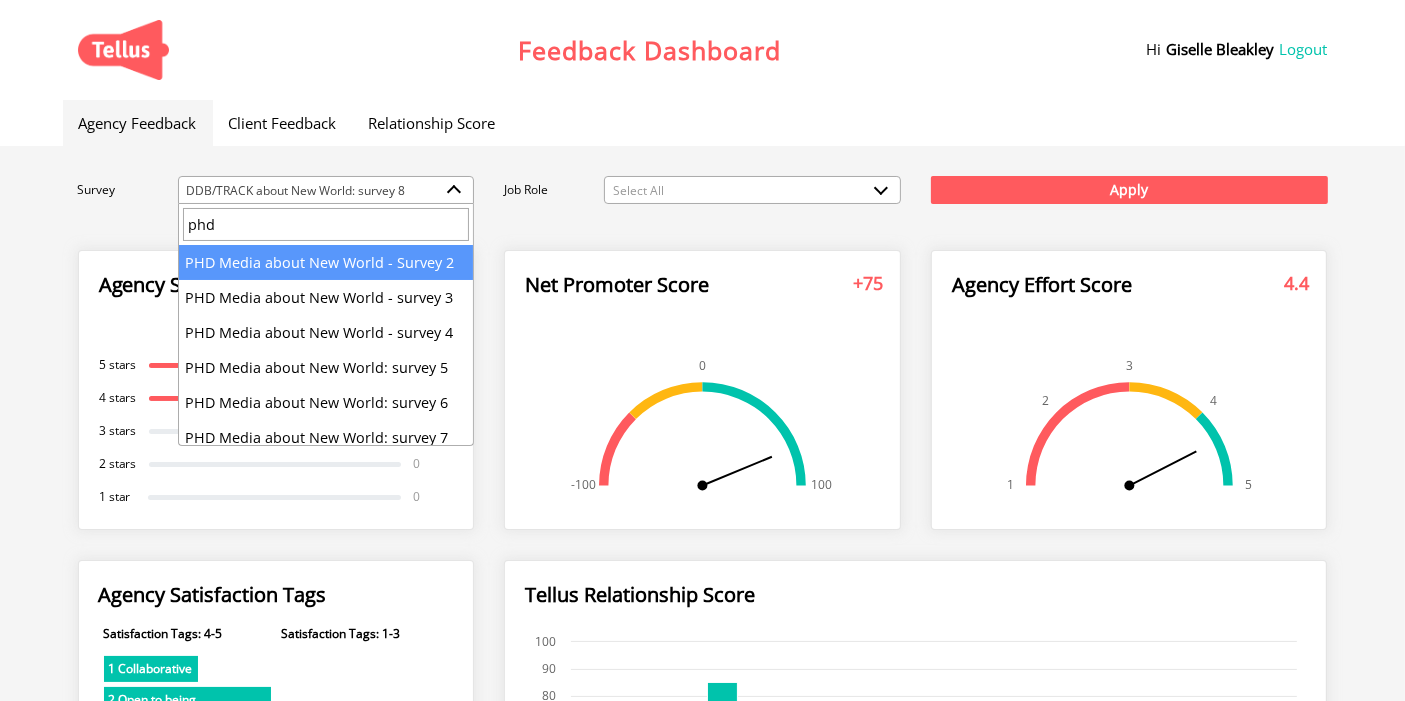 type on "phd" 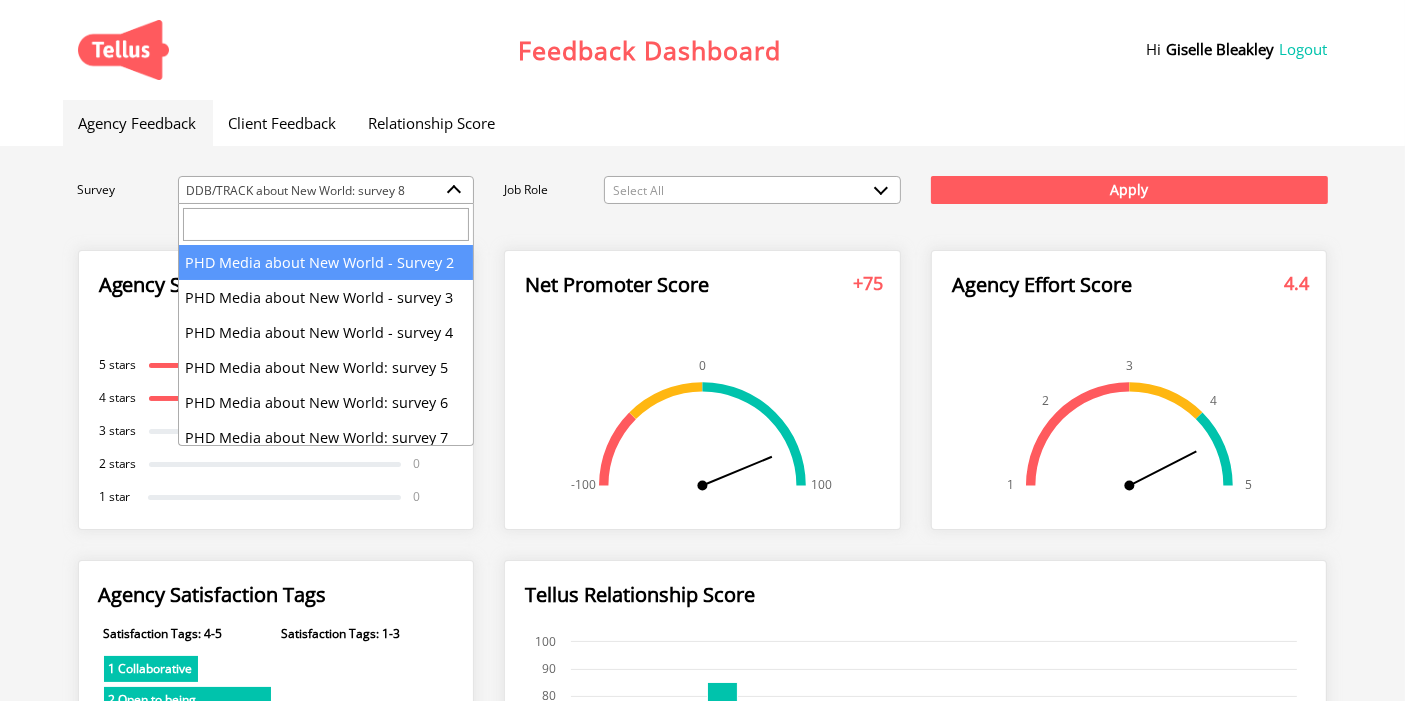 select on "150" 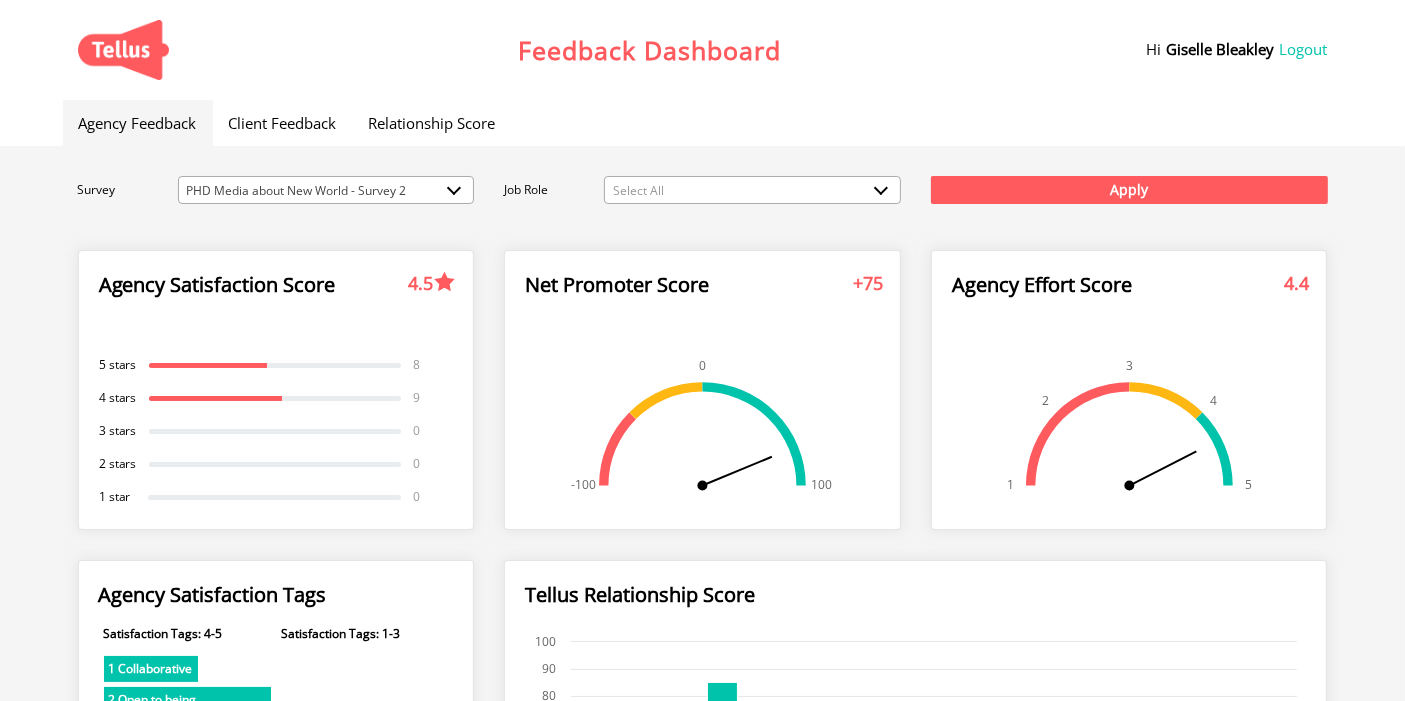 click on "PHD Media about New World - Survey 2" at bounding box center (326, 191) 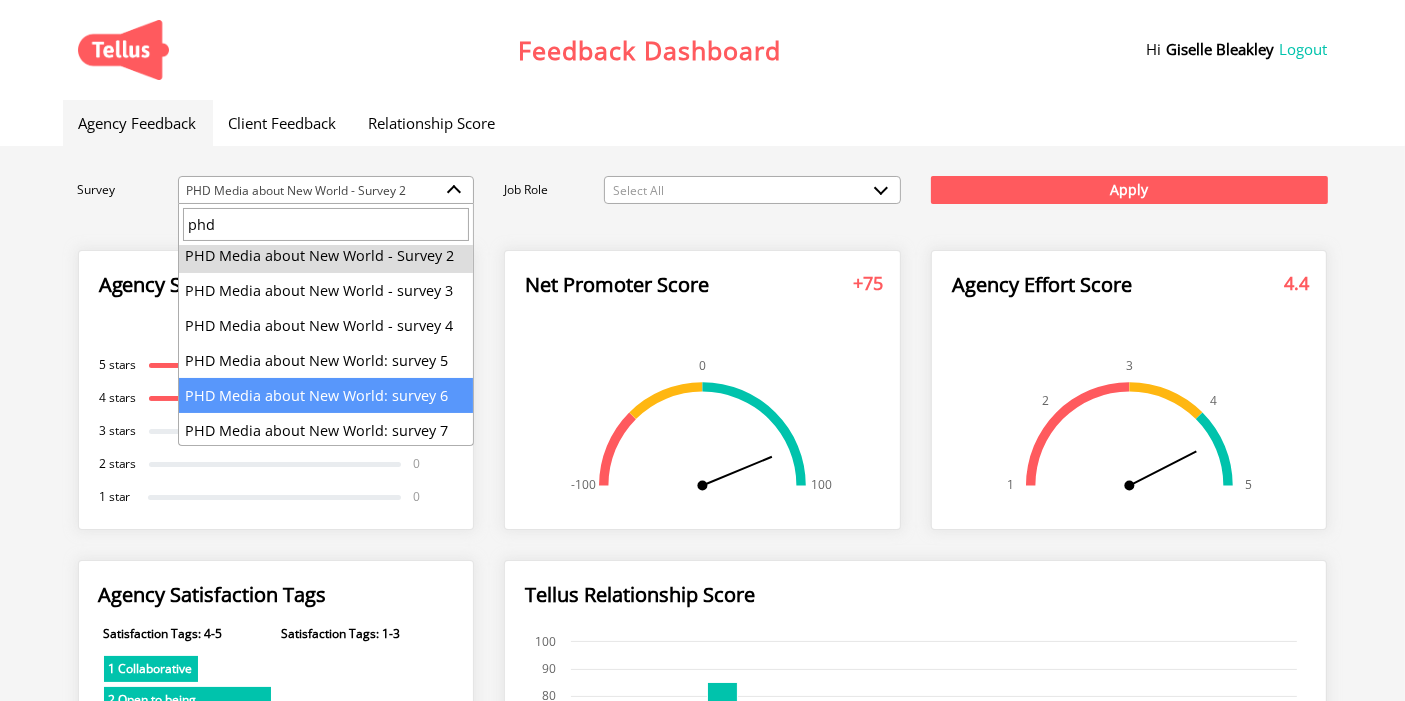 scroll, scrollTop: 10, scrollLeft: 0, axis: vertical 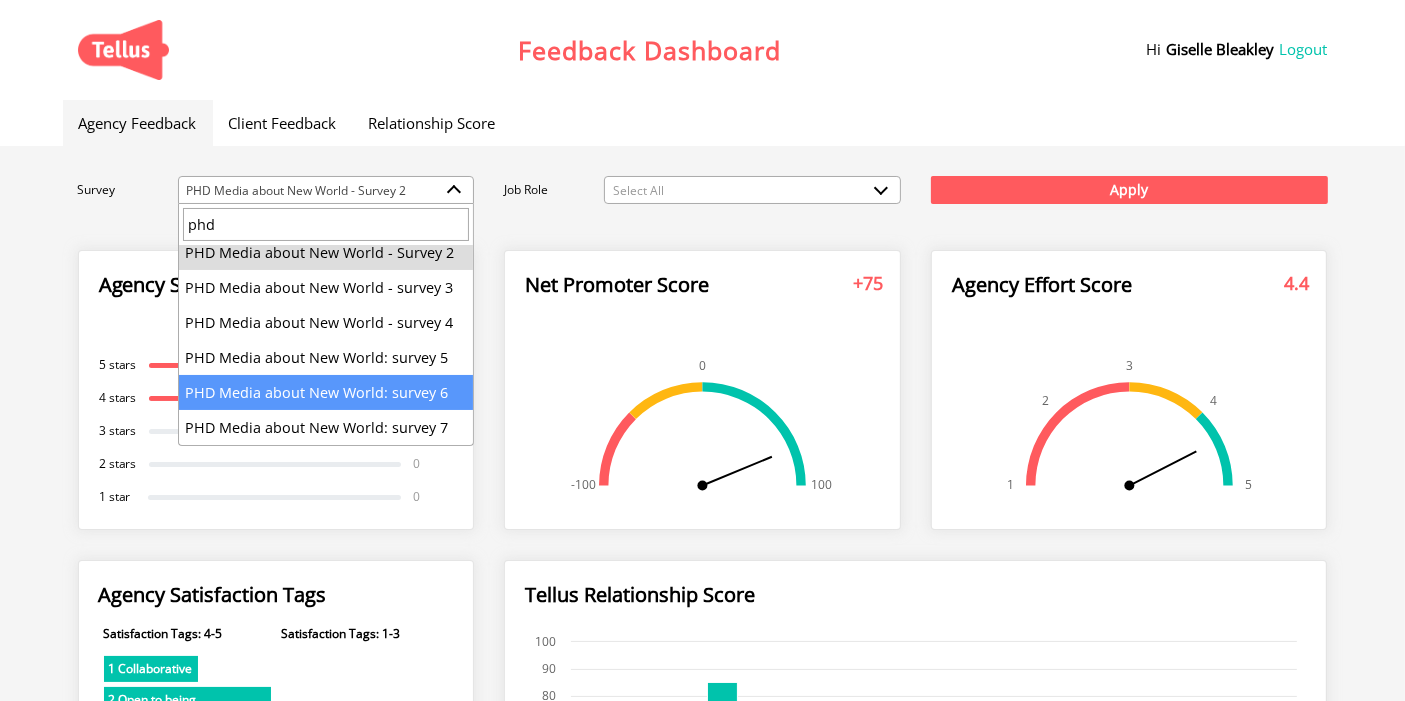 type on "phd" 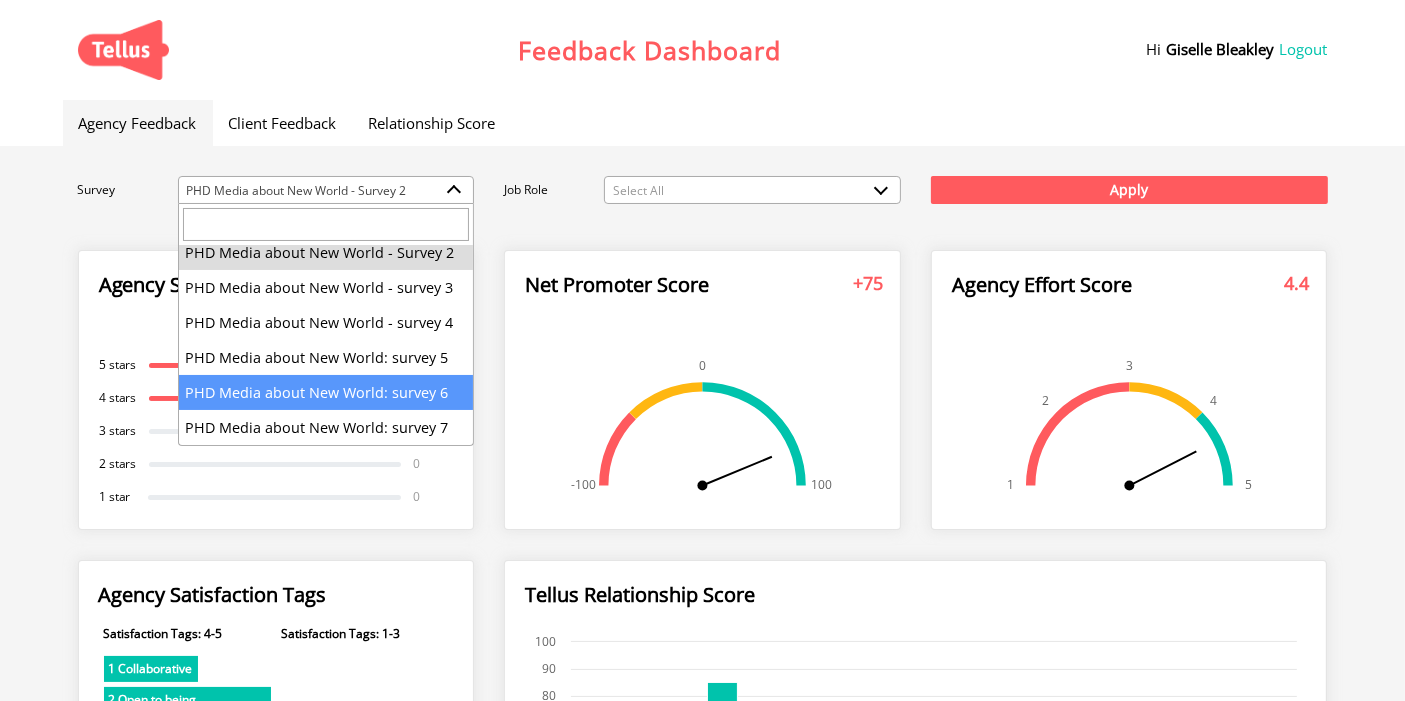 select on "289" 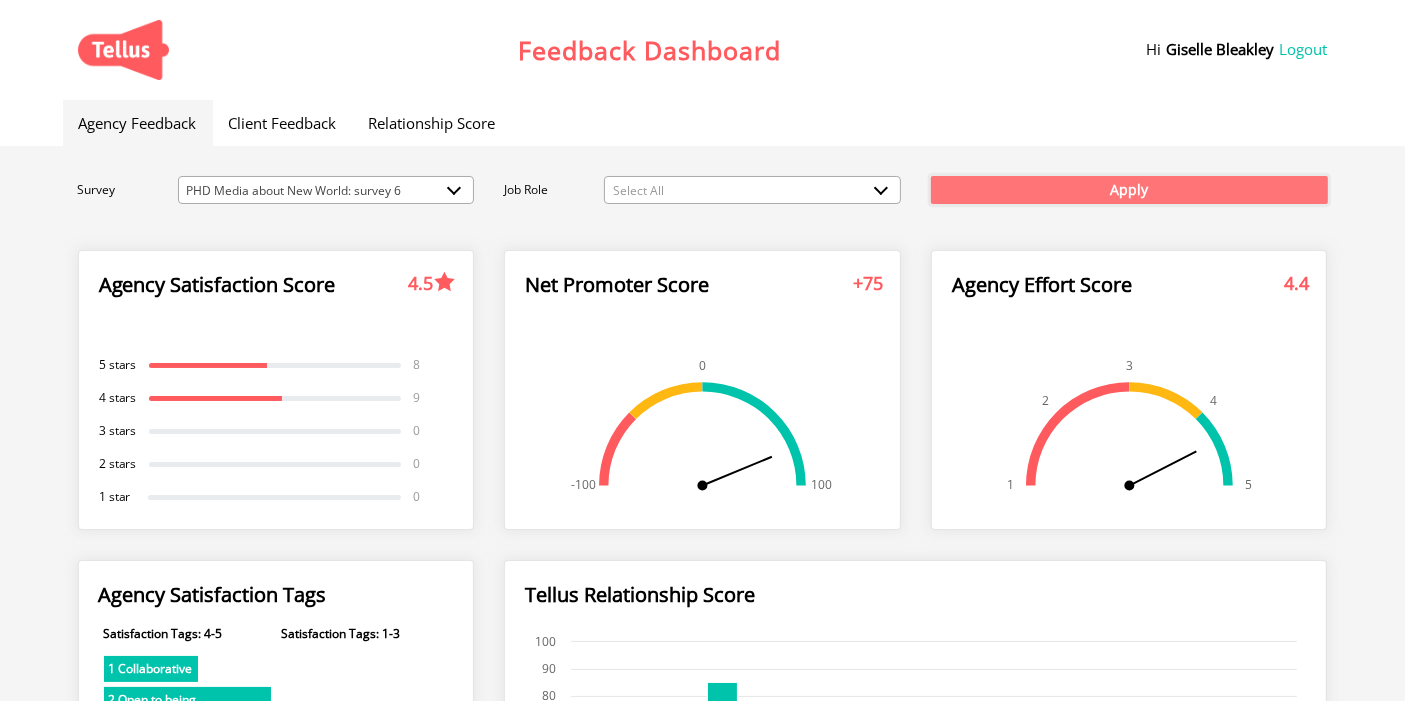 click on "Apply" at bounding box center [1129, 190] 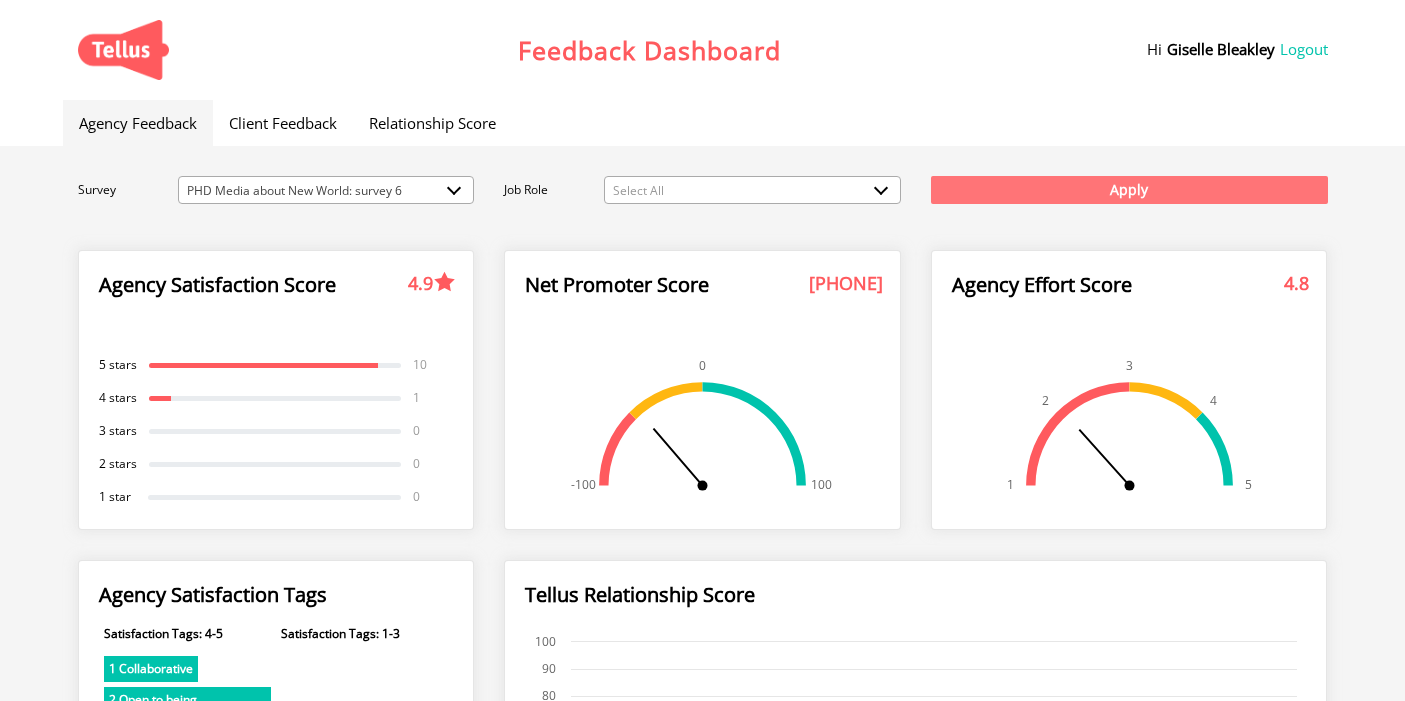 scroll, scrollTop: 0, scrollLeft: 0, axis: both 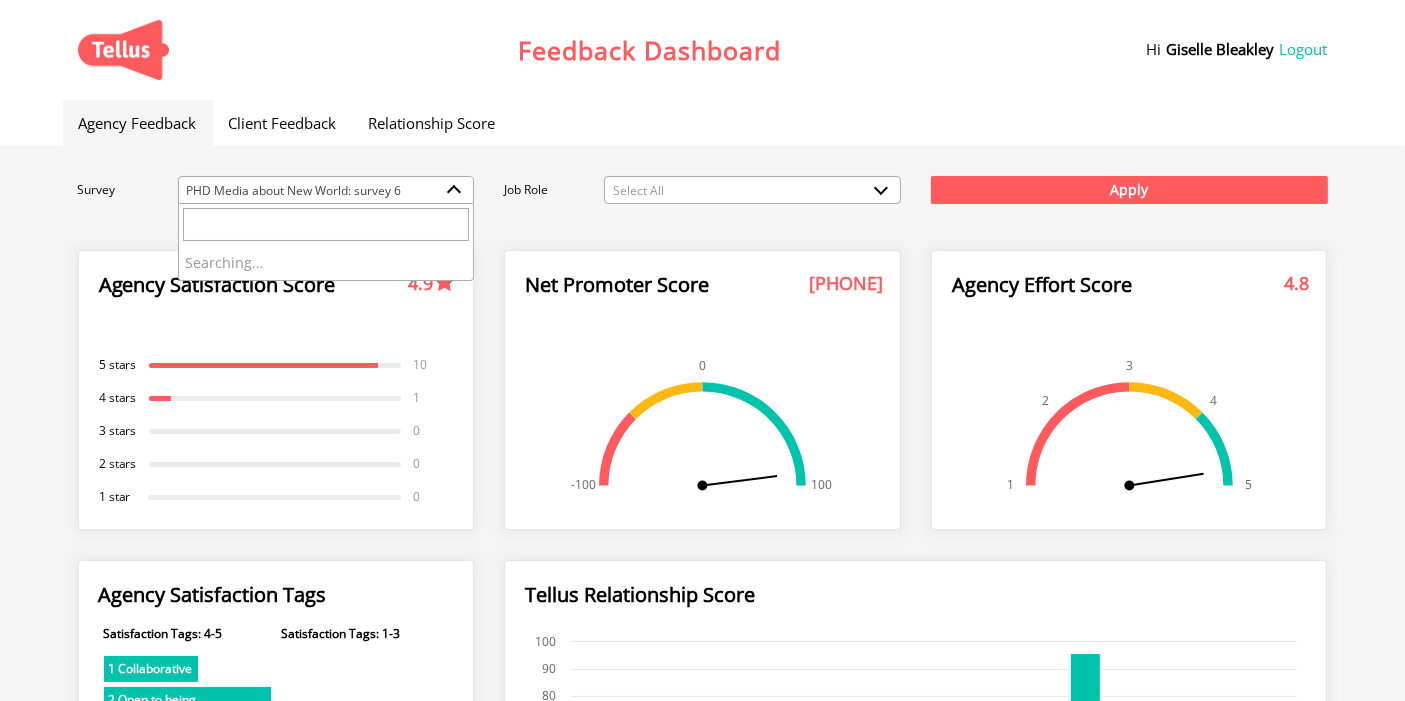 click at bounding box center [454, 192] 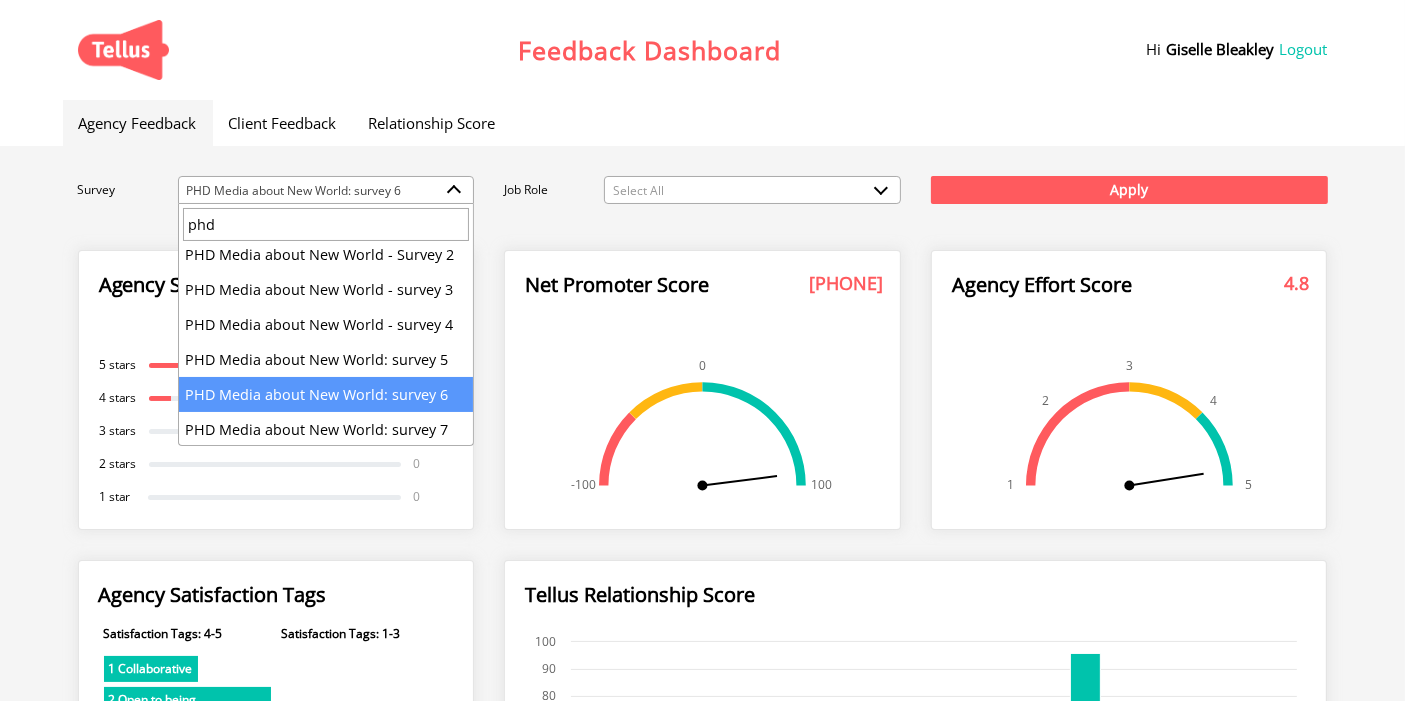 scroll, scrollTop: 10, scrollLeft: 0, axis: vertical 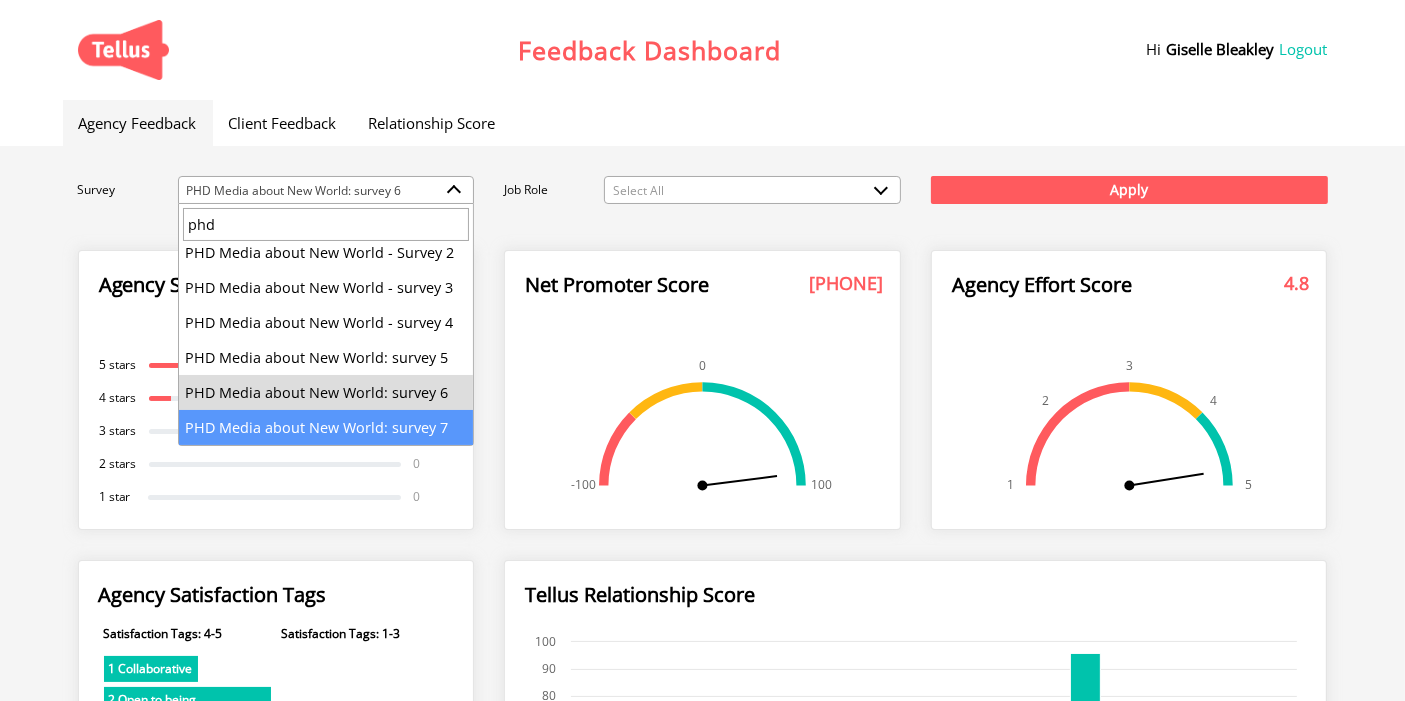 type on "phd" 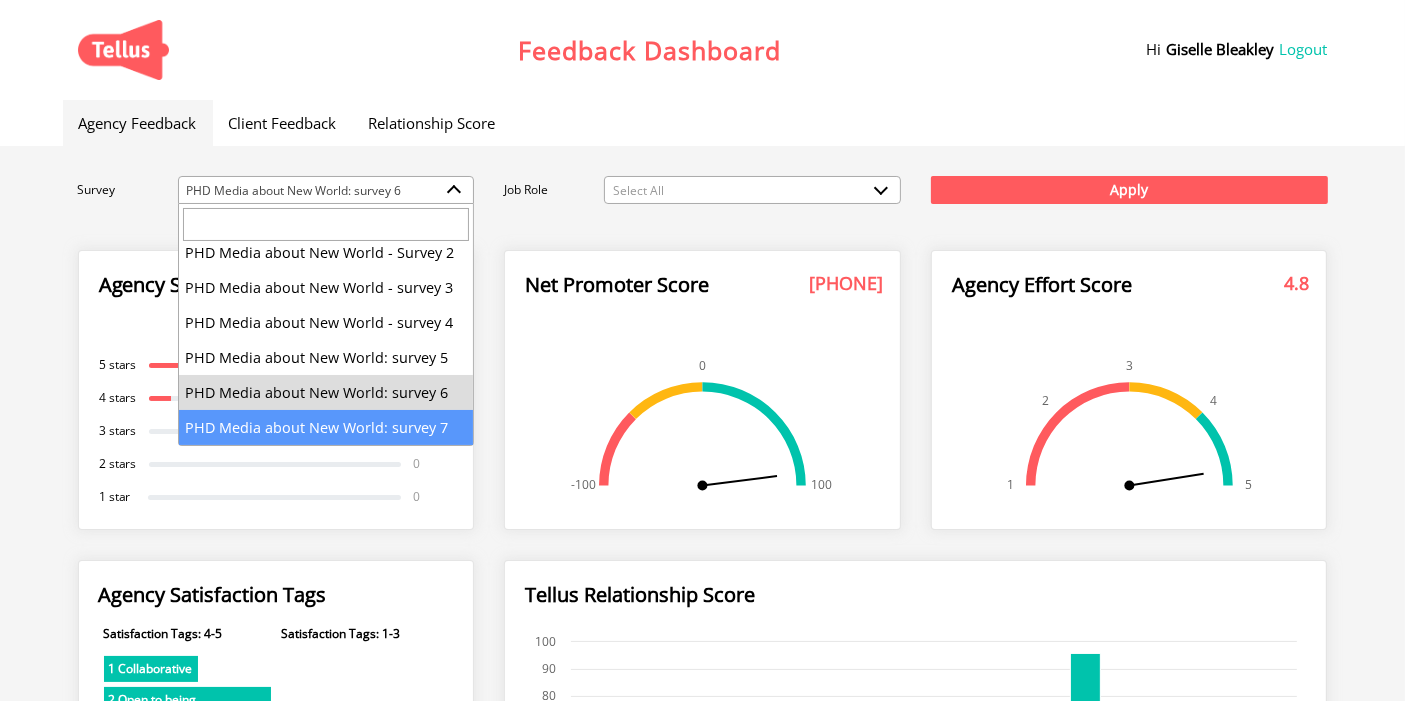 select on "317" 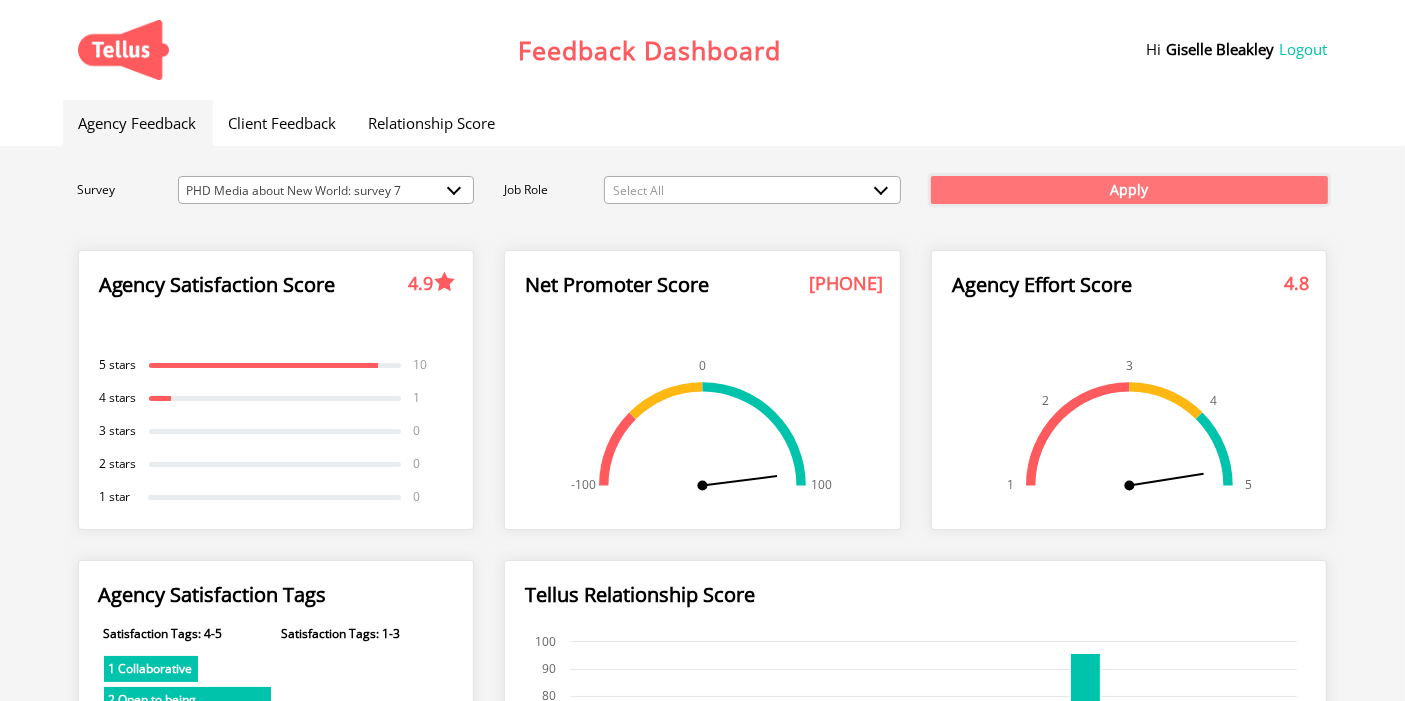 click on "Apply" at bounding box center [1129, 190] 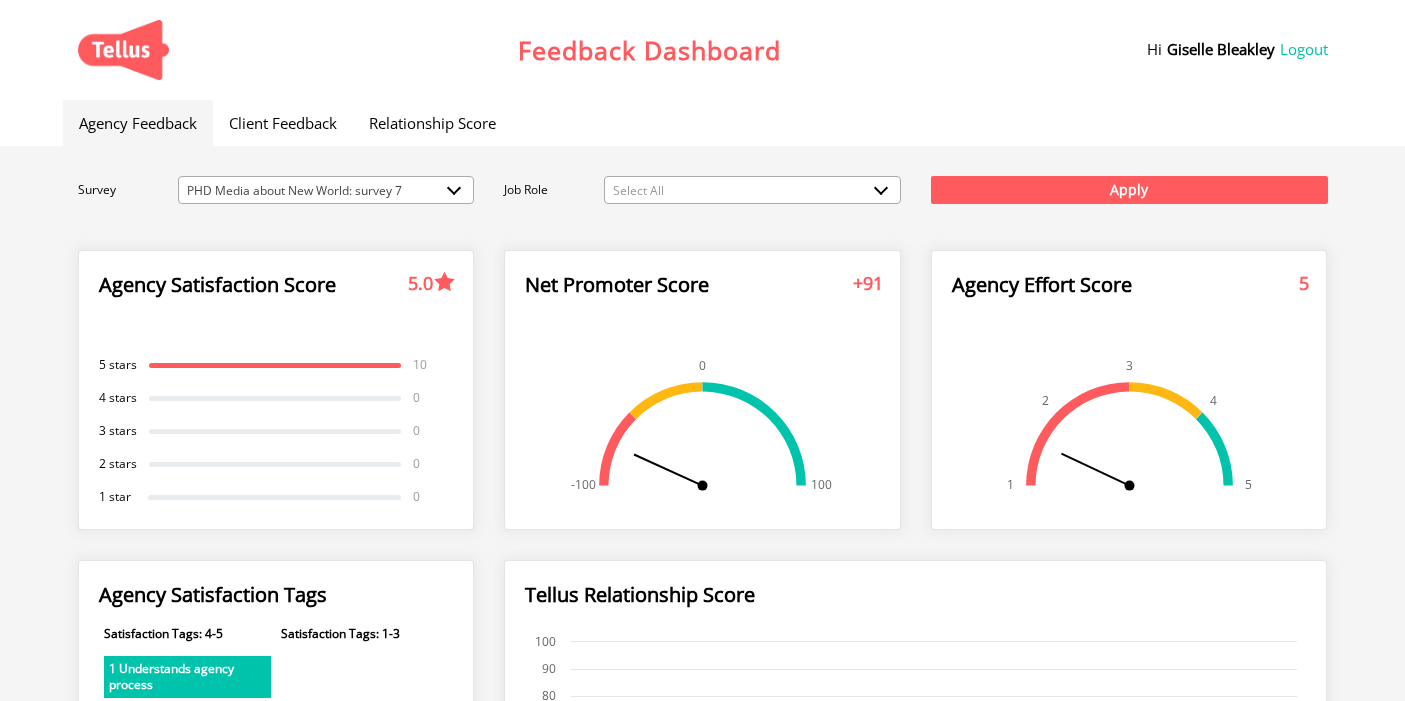 scroll, scrollTop: 0, scrollLeft: 0, axis: both 